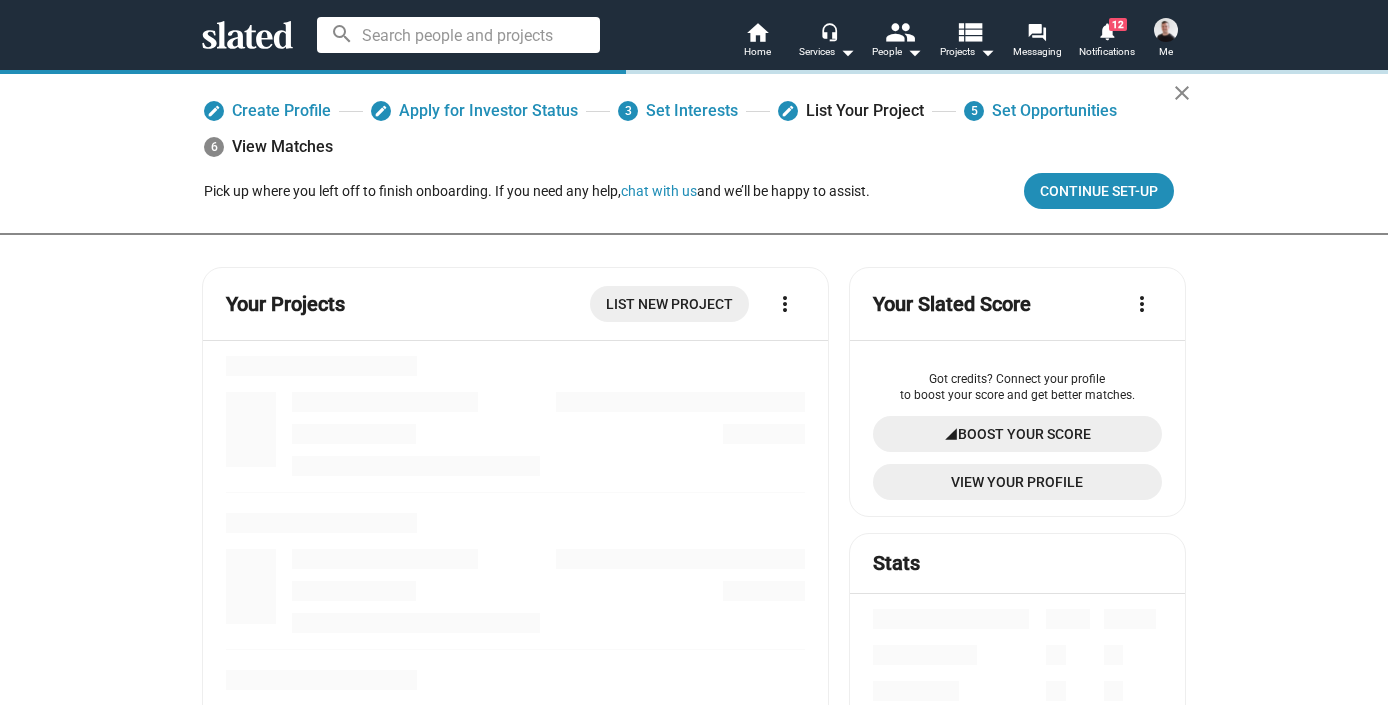 scroll, scrollTop: 0, scrollLeft: 0, axis: both 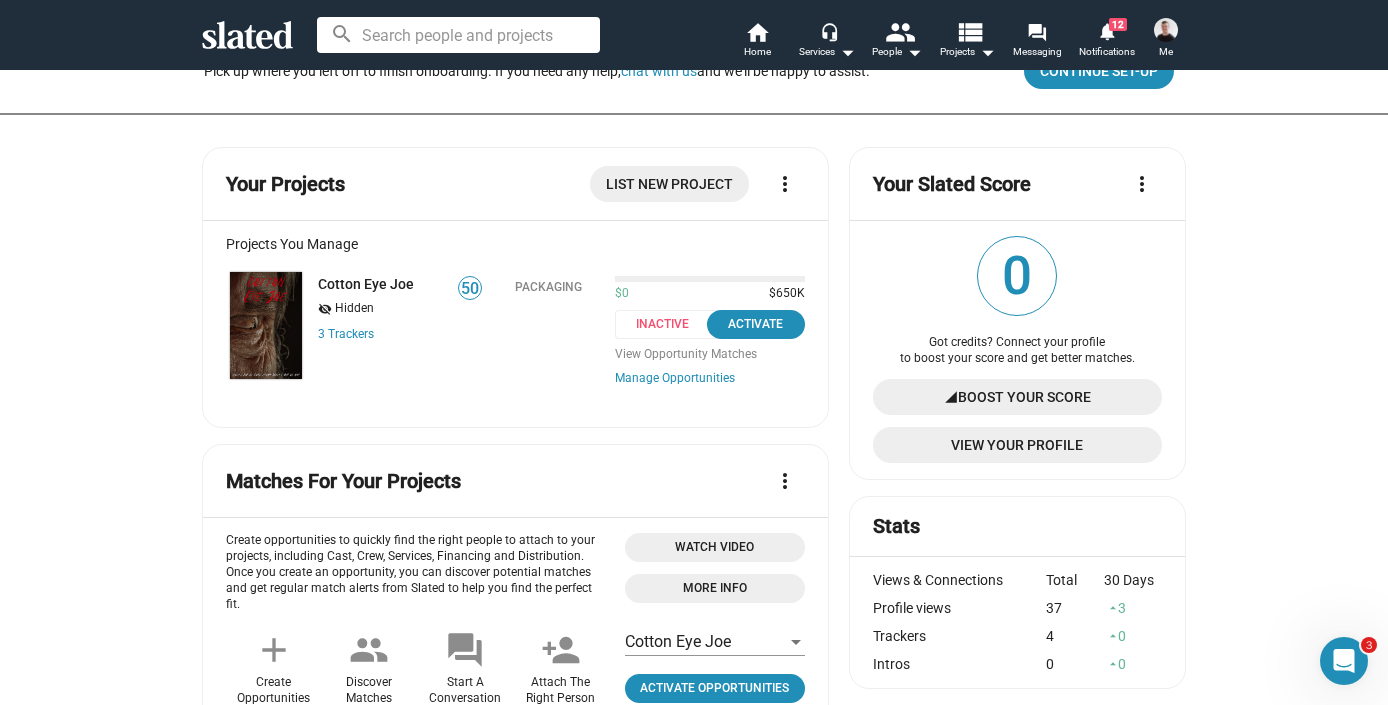 click on "Cotton Eye Joe visibility_off   Hidden 3 Tracker s" 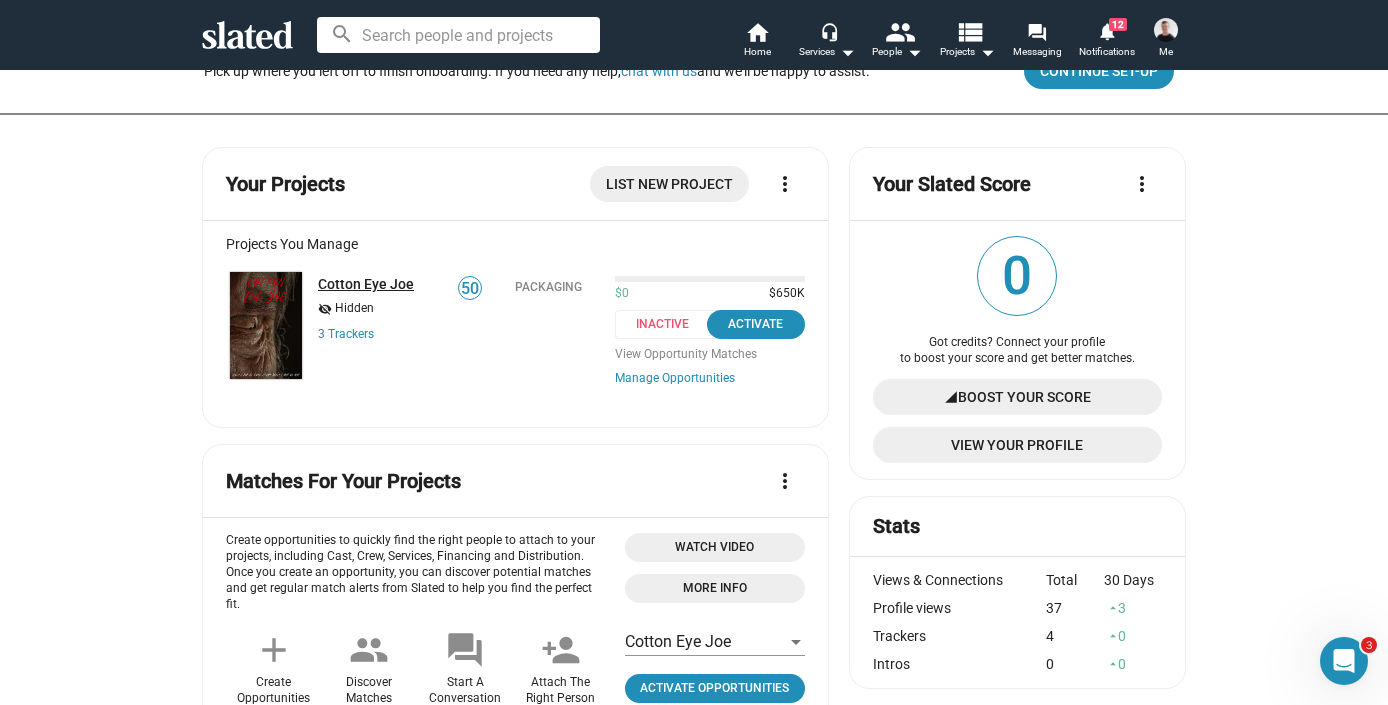 click on "Cotton Eye Joe" 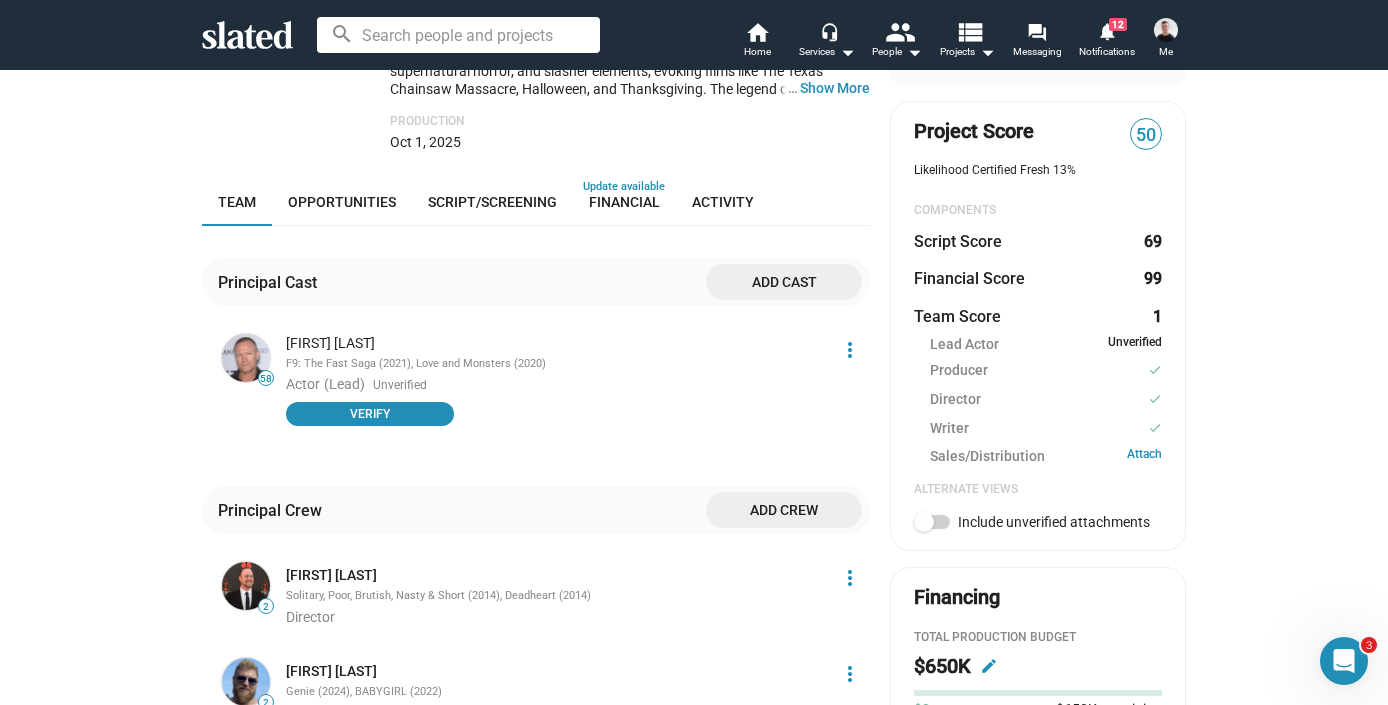 scroll, scrollTop: 604, scrollLeft: 0, axis: vertical 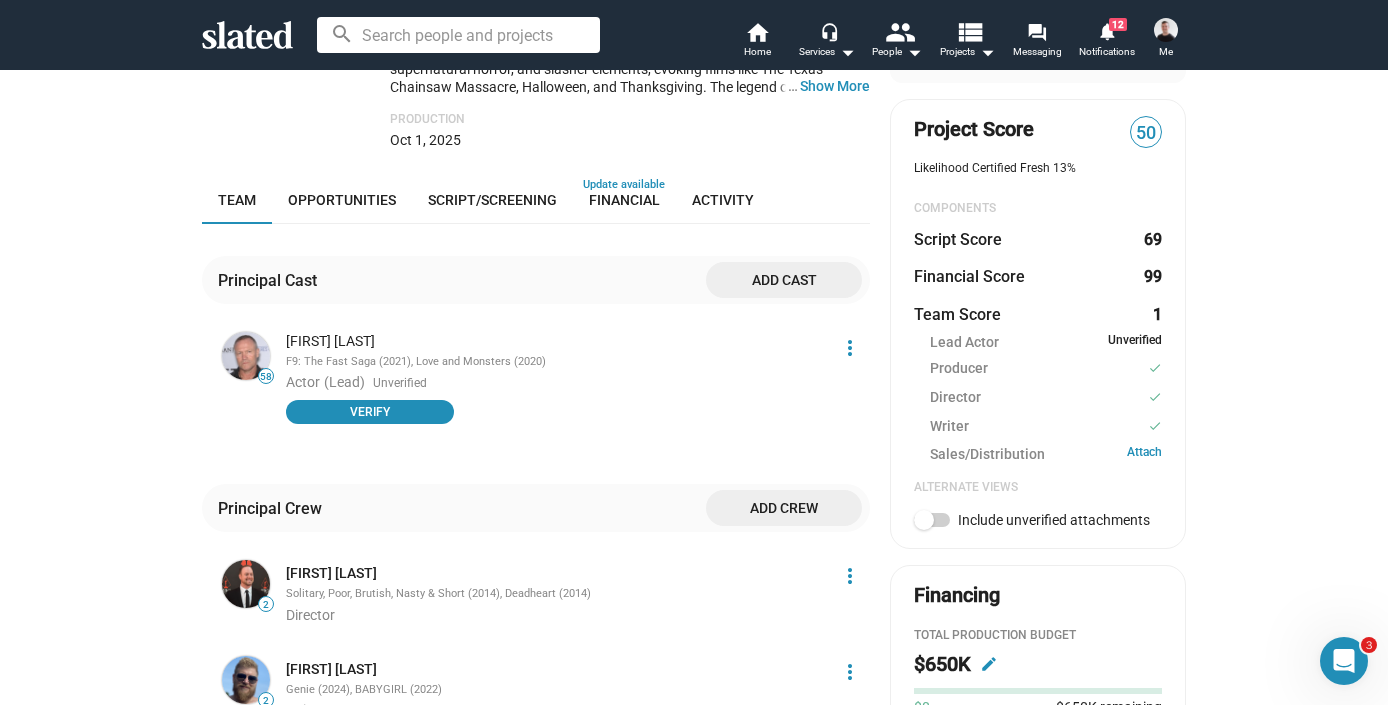 click at bounding box center (932, 520) 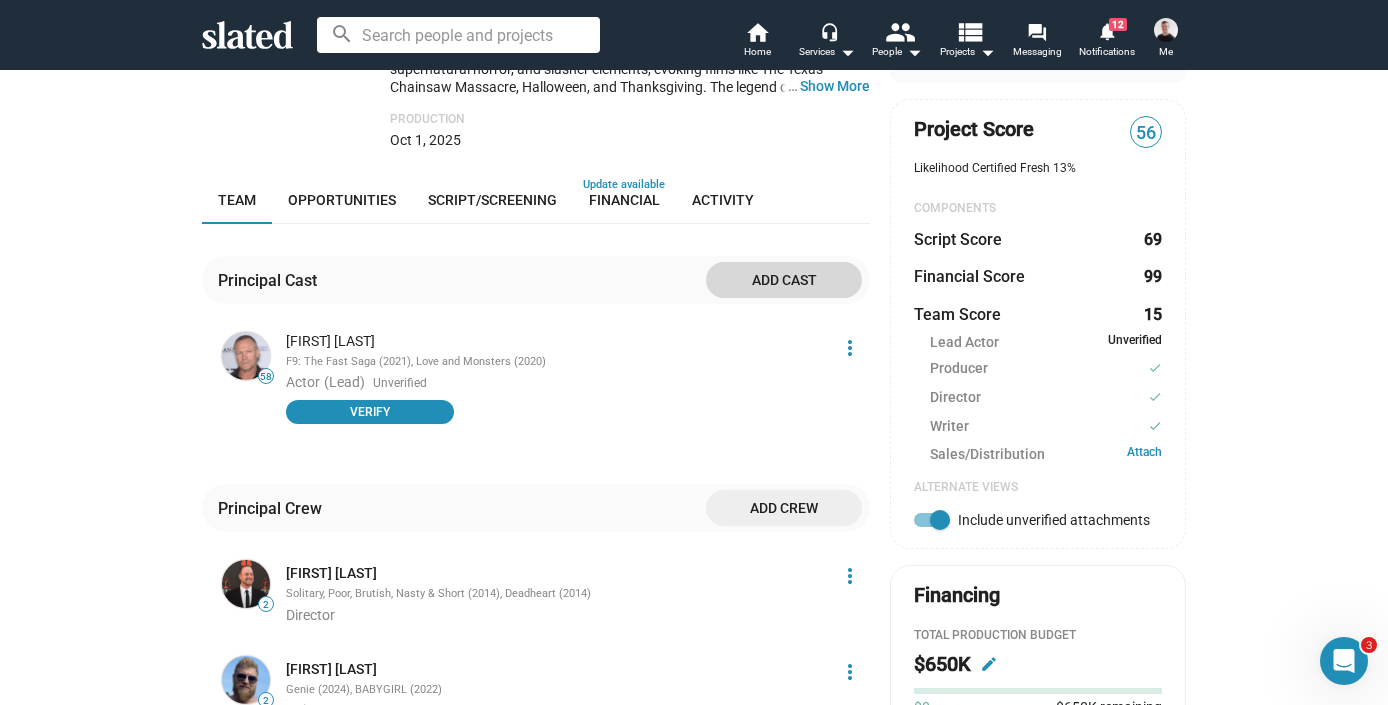 click on "Add cast" 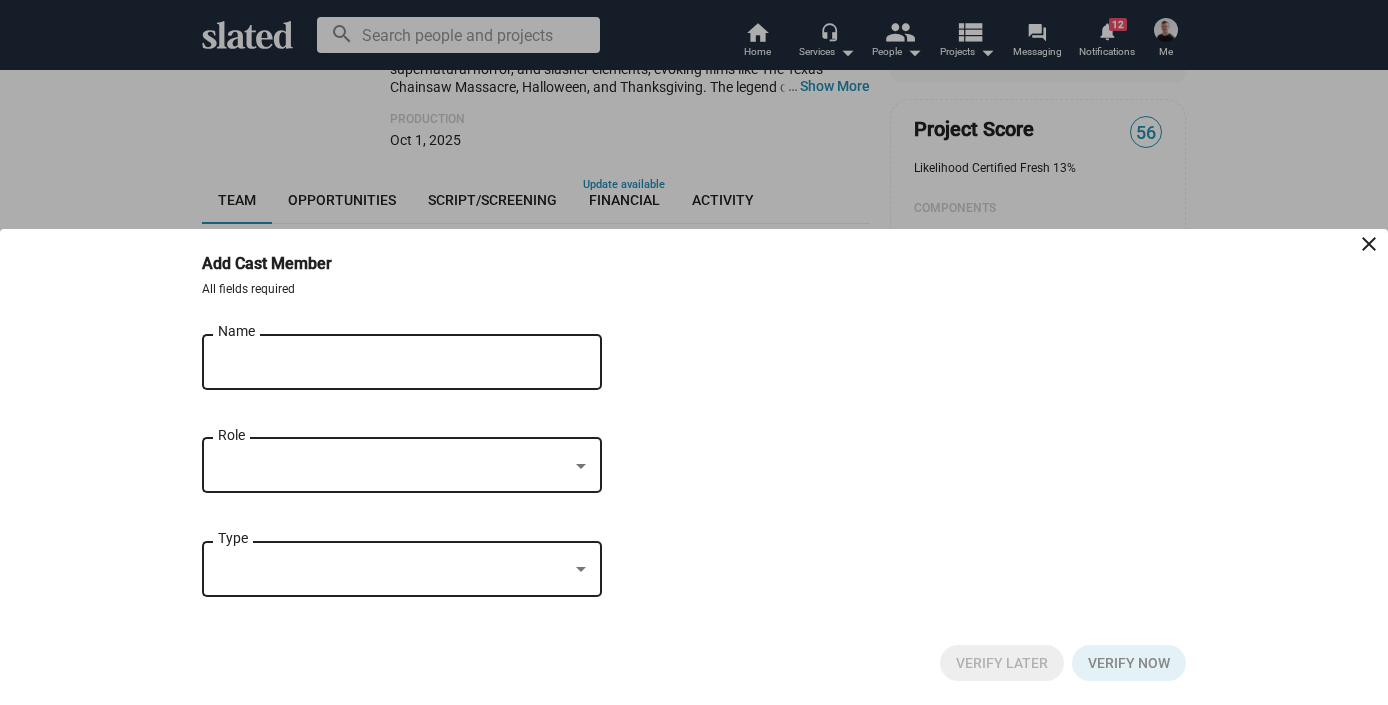 click on "Name" at bounding box center (388, 363) 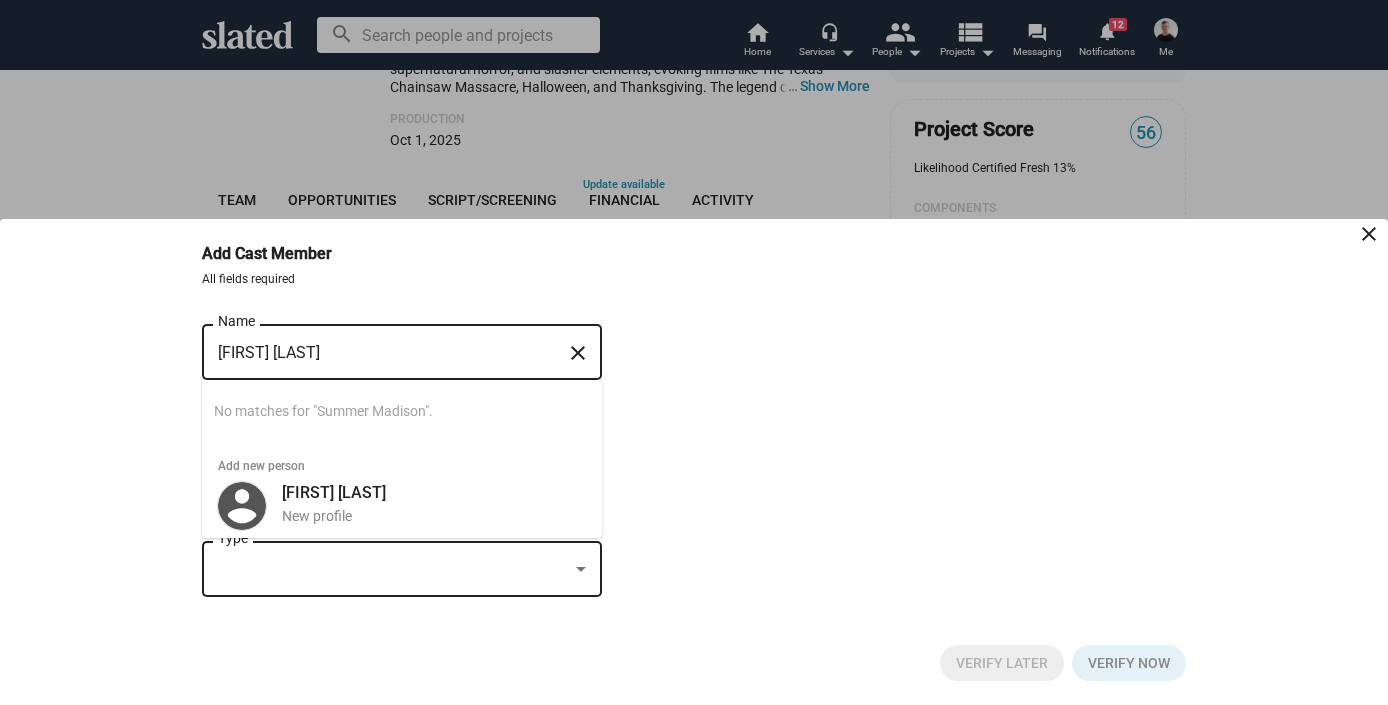 type on "Summer Madison" 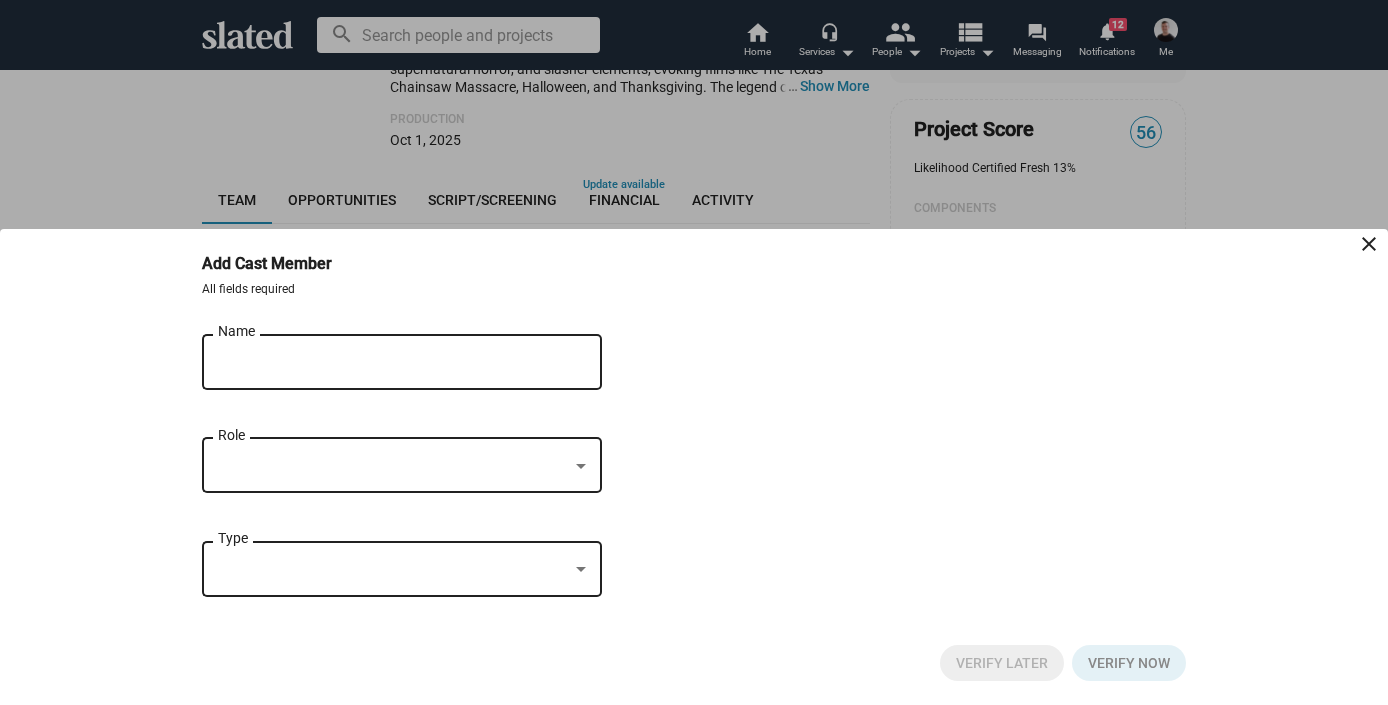 click on "Name close Role Type" at bounding box center [694, 475] 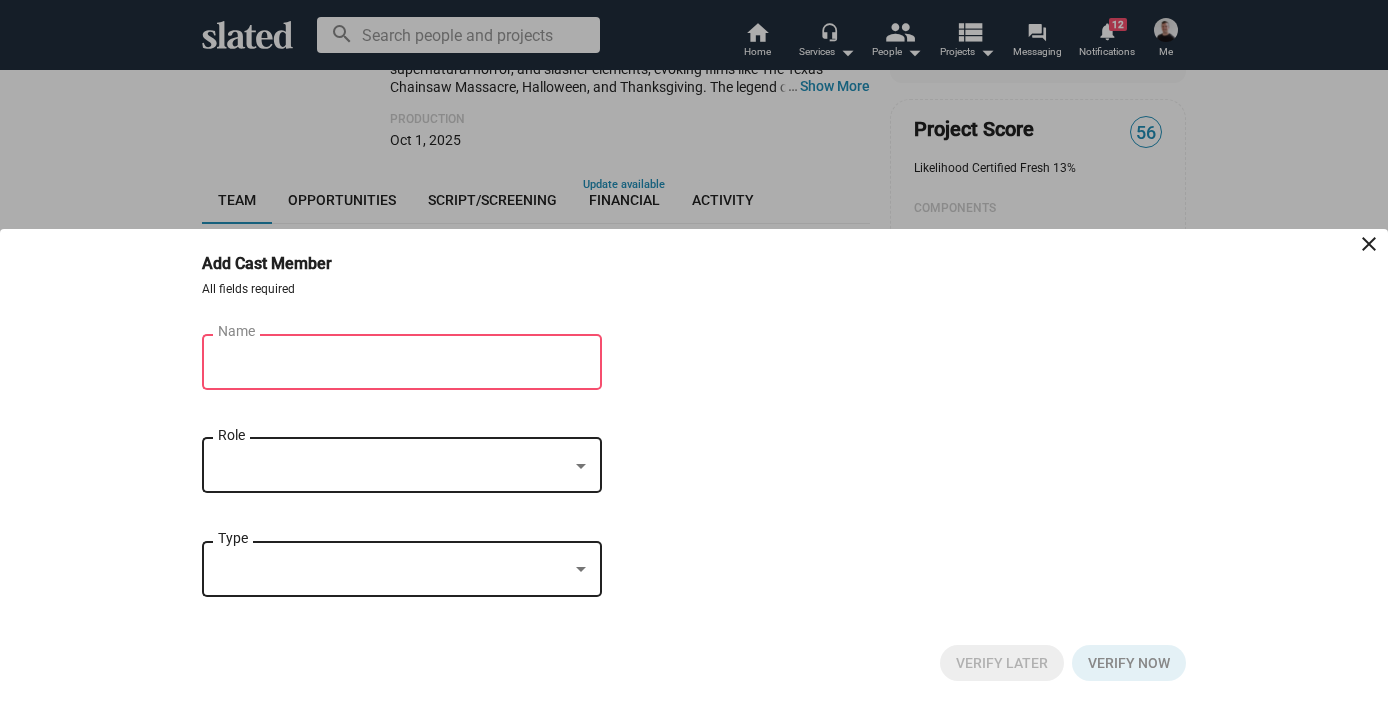 click on "Name close Role Type" at bounding box center (694, 475) 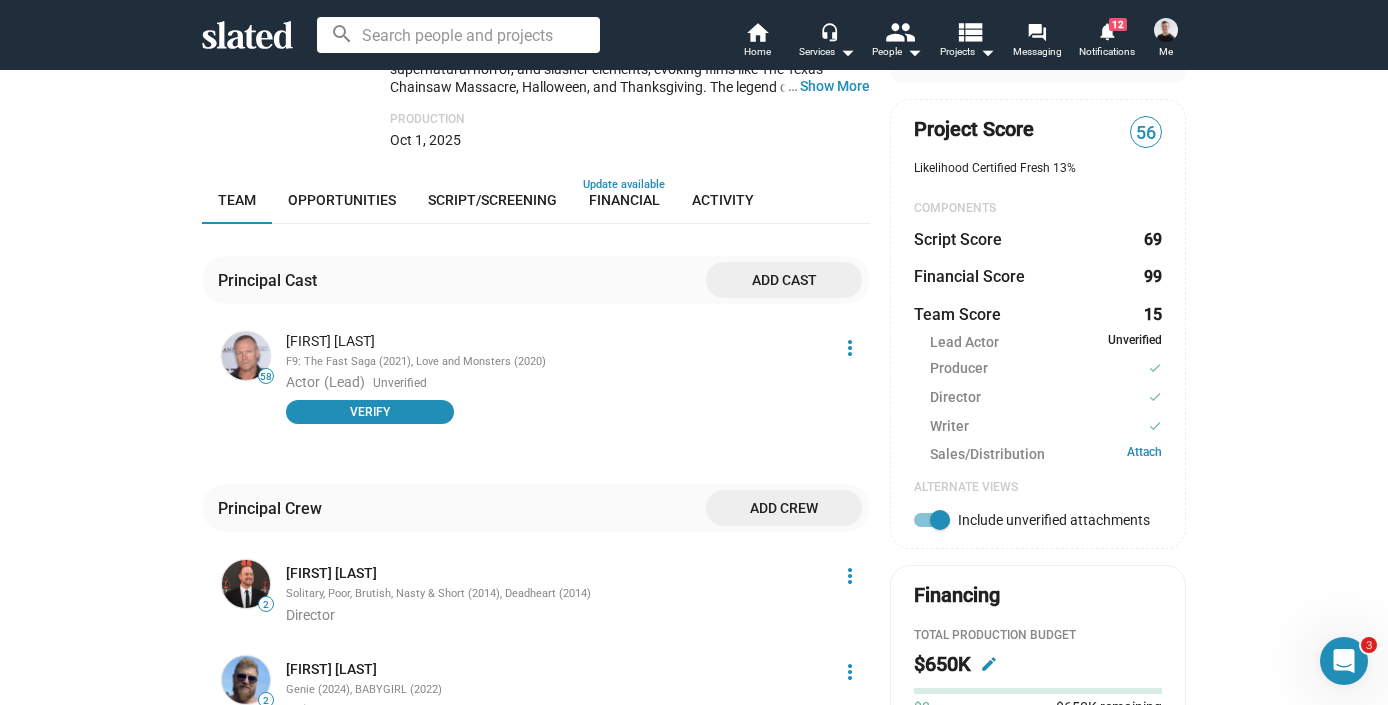 click on "Add cast" 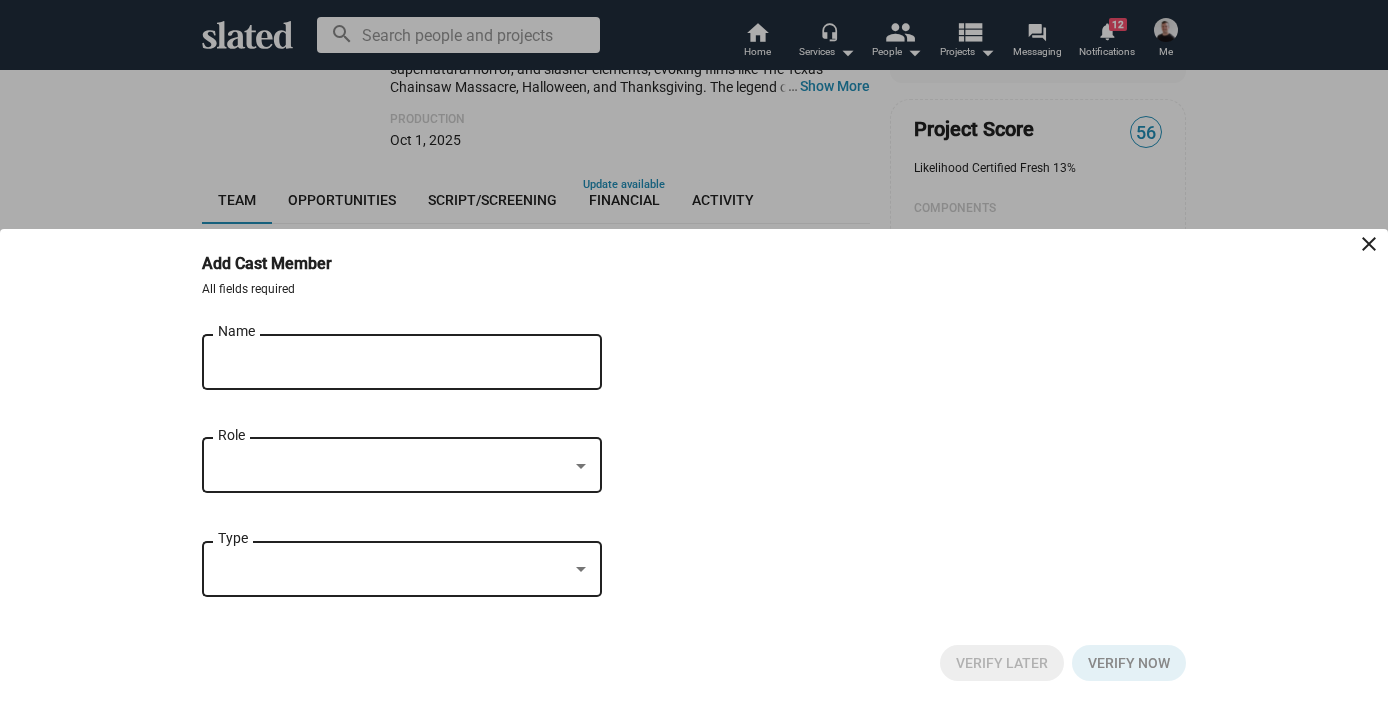 click on "Name" at bounding box center (388, 363) 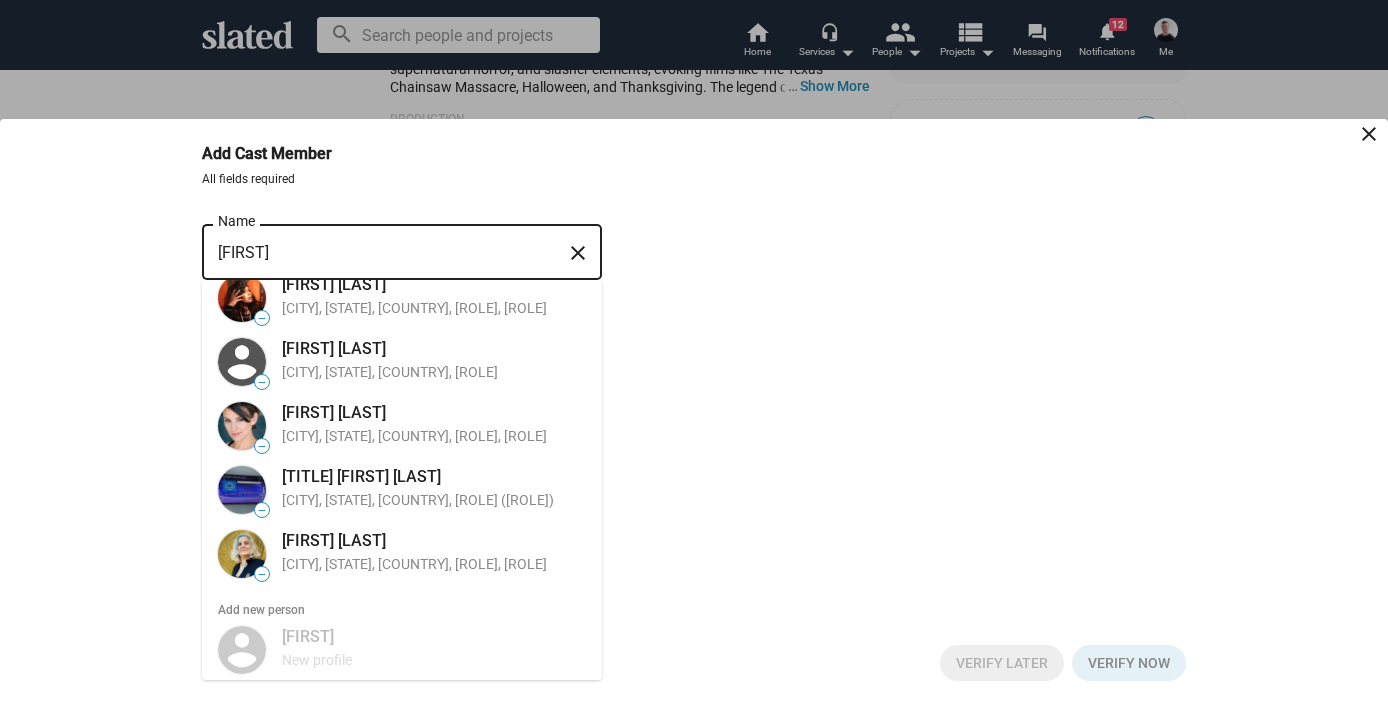 scroll, scrollTop: 1118, scrollLeft: 0, axis: vertical 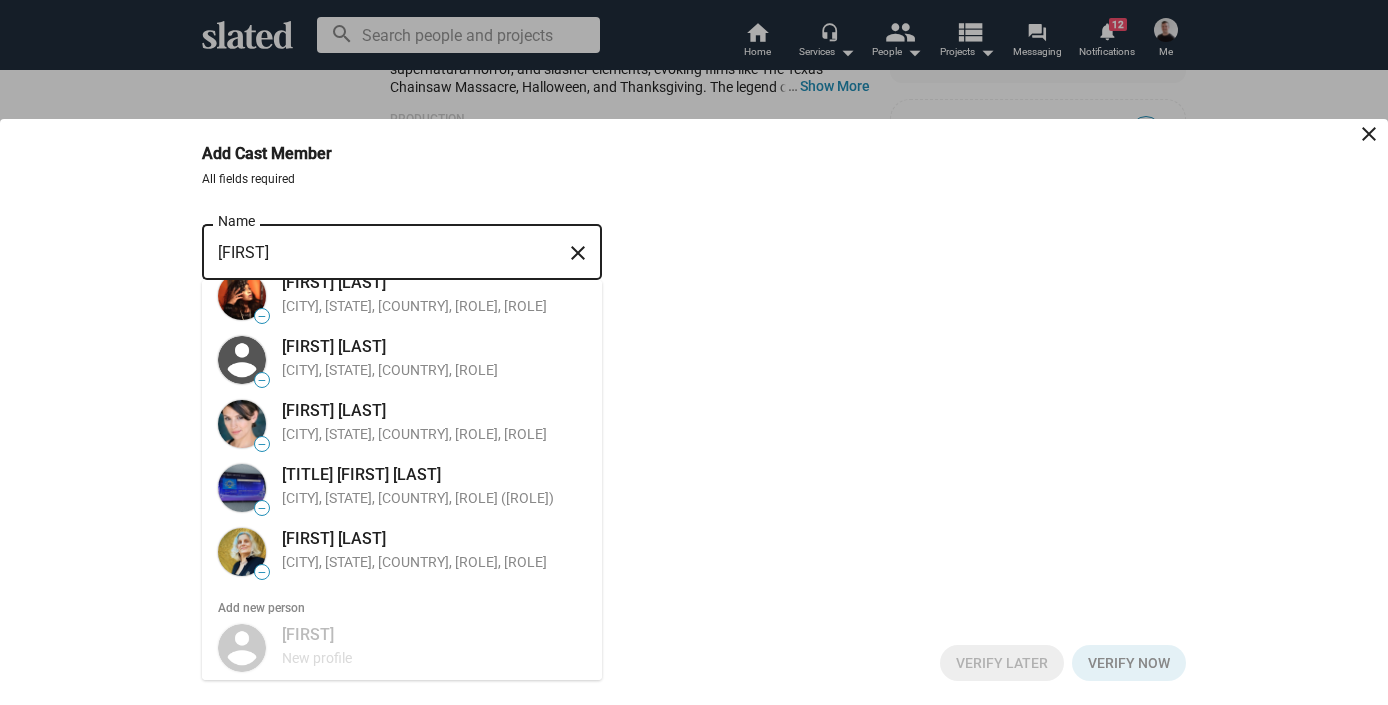 type on "Summer" 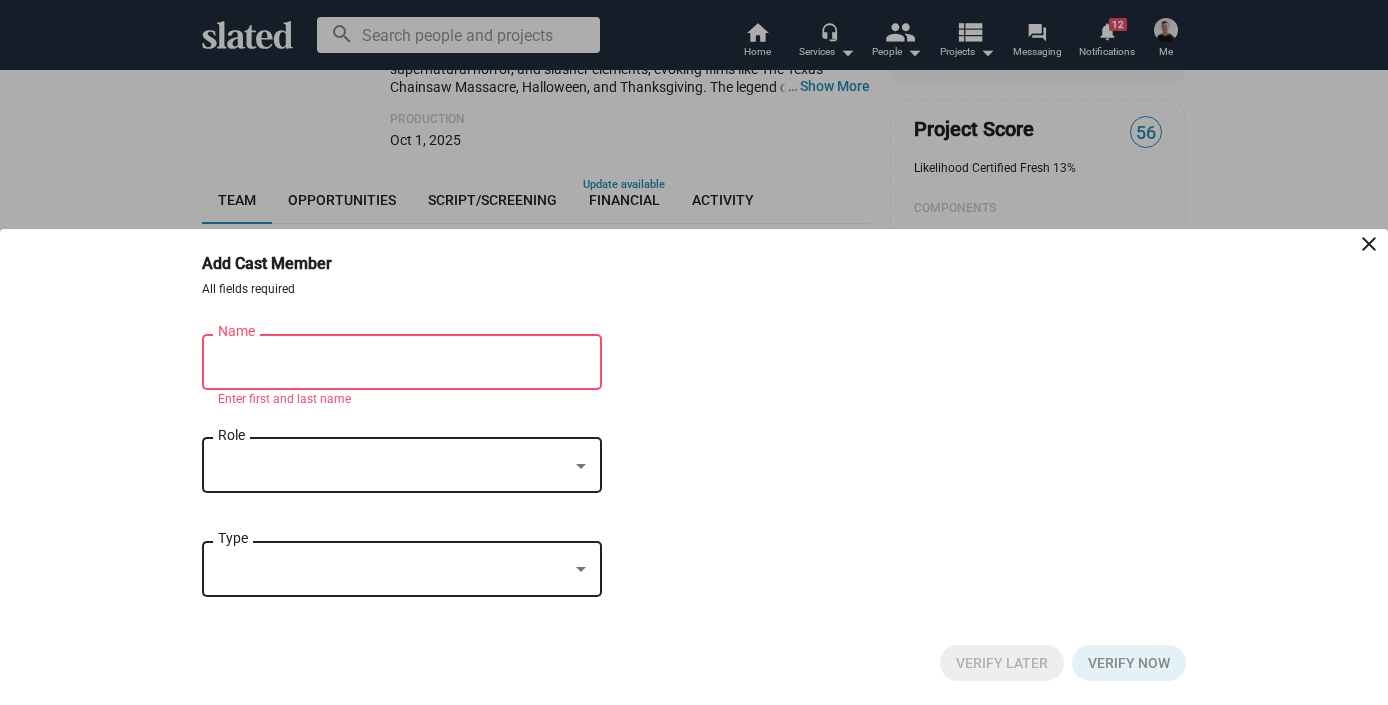 click on "close" at bounding box center (1369, 244) 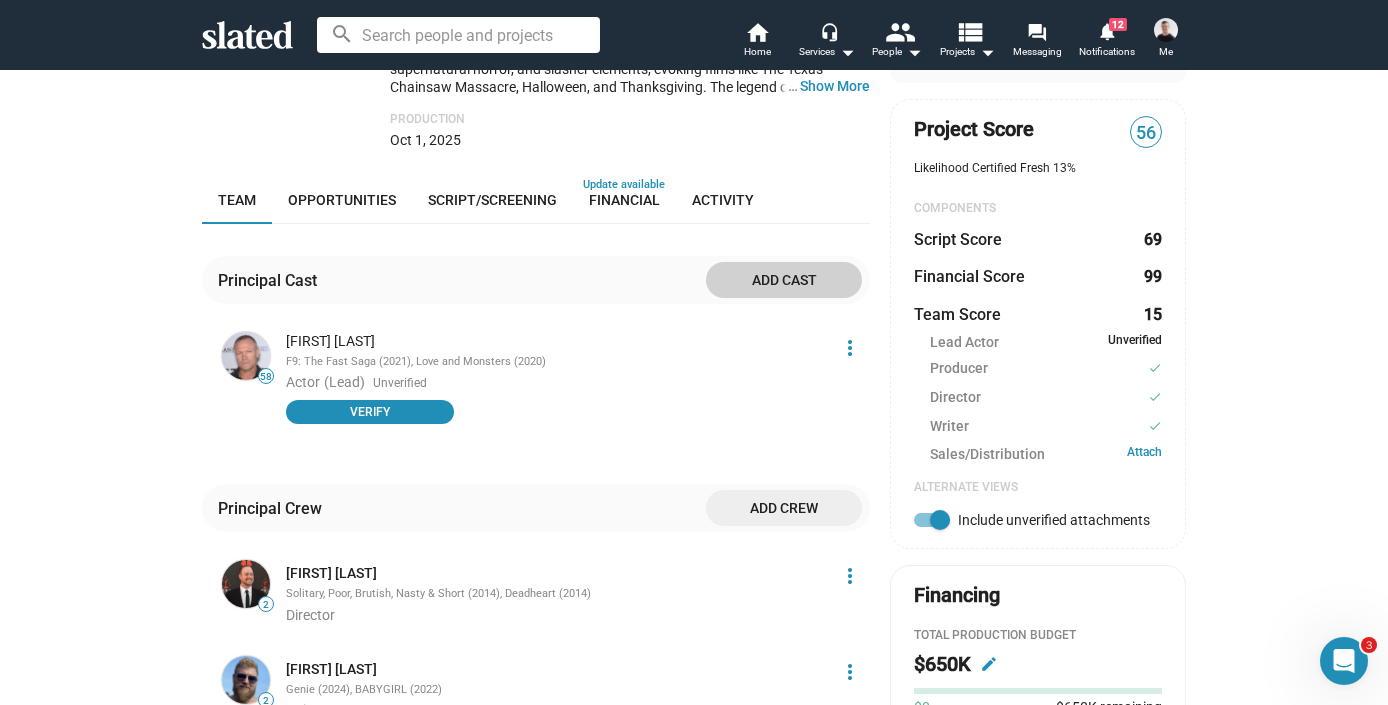 click on "check Create Project check Create Opportunities power_settings_new Activate Project lock  Match with Talent, Crew & Investors  Learn more about the listing process Time to start the engines!  Now that you’ve created opportunities, connect with thousands of industry professionals.  Activate Now 50 play_circle_filled  Watch Video  Cotton Eye Joe  Packaging When four friends break down on a rural country road, they seek refuge on a remote farm, only to awaken the brutal legend of Cotton Eye Joe, a relentless killer tied to the land’s dark past. As night falls, survival becomes a desperate game of cat and mouse in this stripped-down, backwoods slasher. Genre & Tags  Narrative feature   |  Horror  |  Supernatural  |  Thriller  |  dark  |  gory  |  haunted  |  killer  |  scary  |  slasher Languages & Locations English  |  Illinois, US  ·  New York, NY, US Comps Blood and Honey, Terrifier, The Mean One, In a Violent Nature, Peter Pan's Neverland Nightmare Synopsis … Show More Production Oct 1, 2025 Team 58" at bounding box center (694, 338) 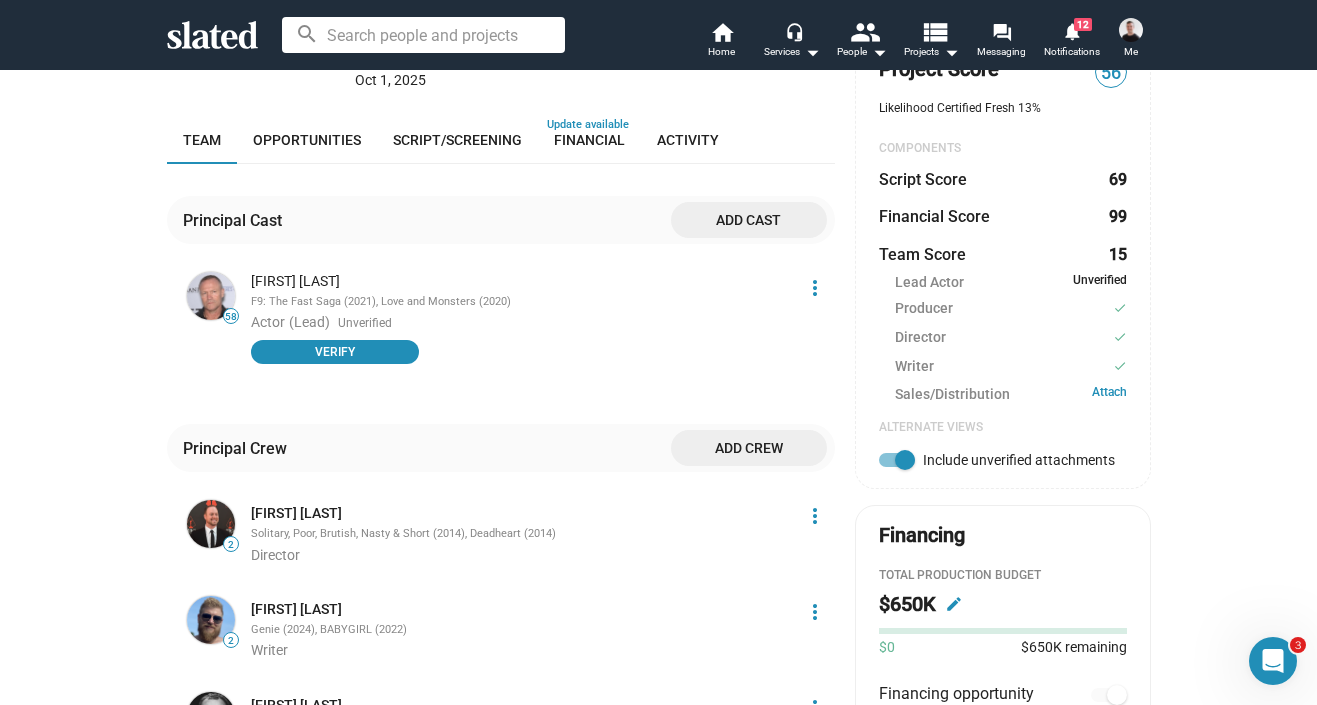 scroll, scrollTop: 664, scrollLeft: 0, axis: vertical 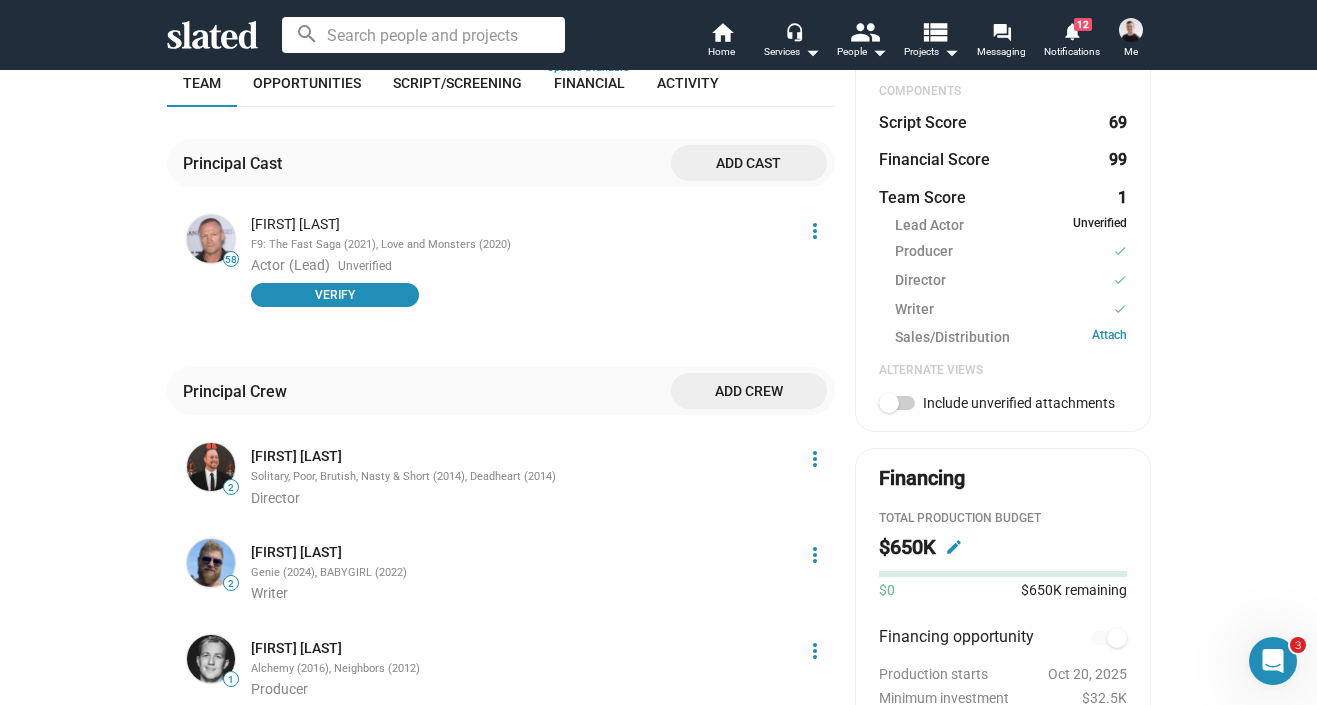 click at bounding box center (897, 403) 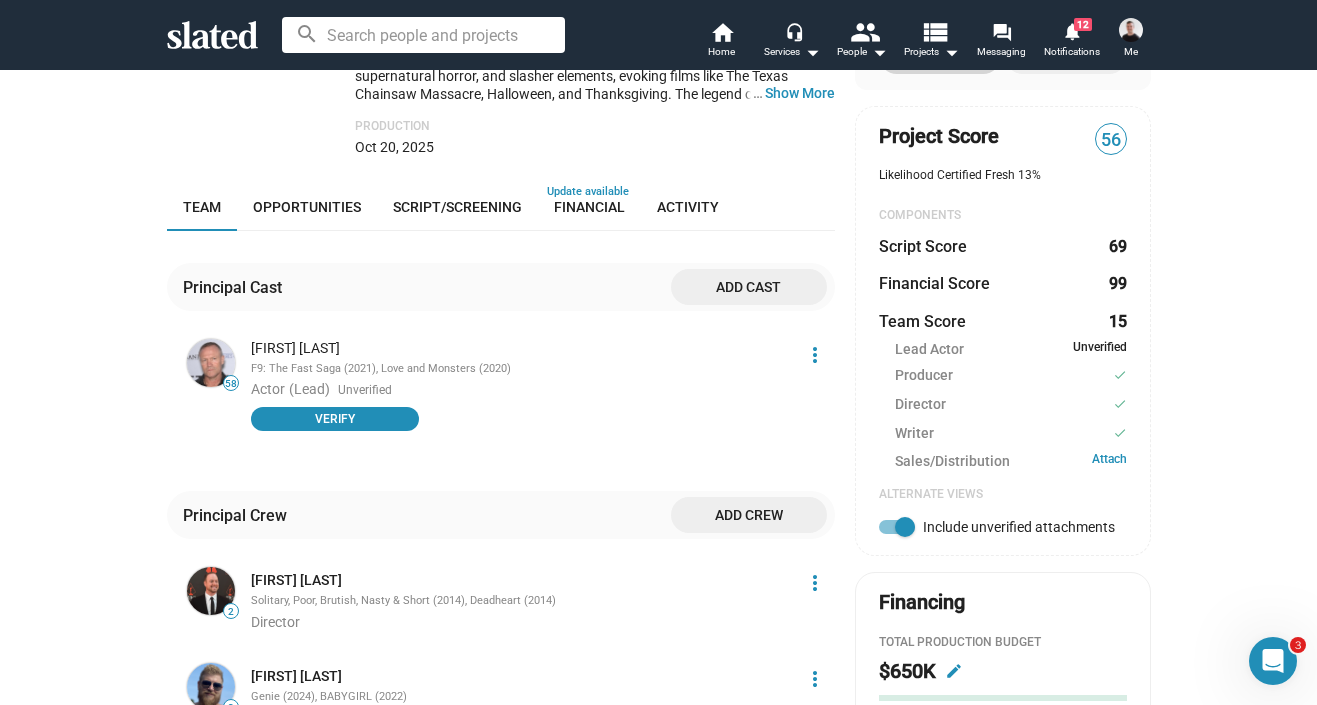 scroll, scrollTop: 601, scrollLeft: 0, axis: vertical 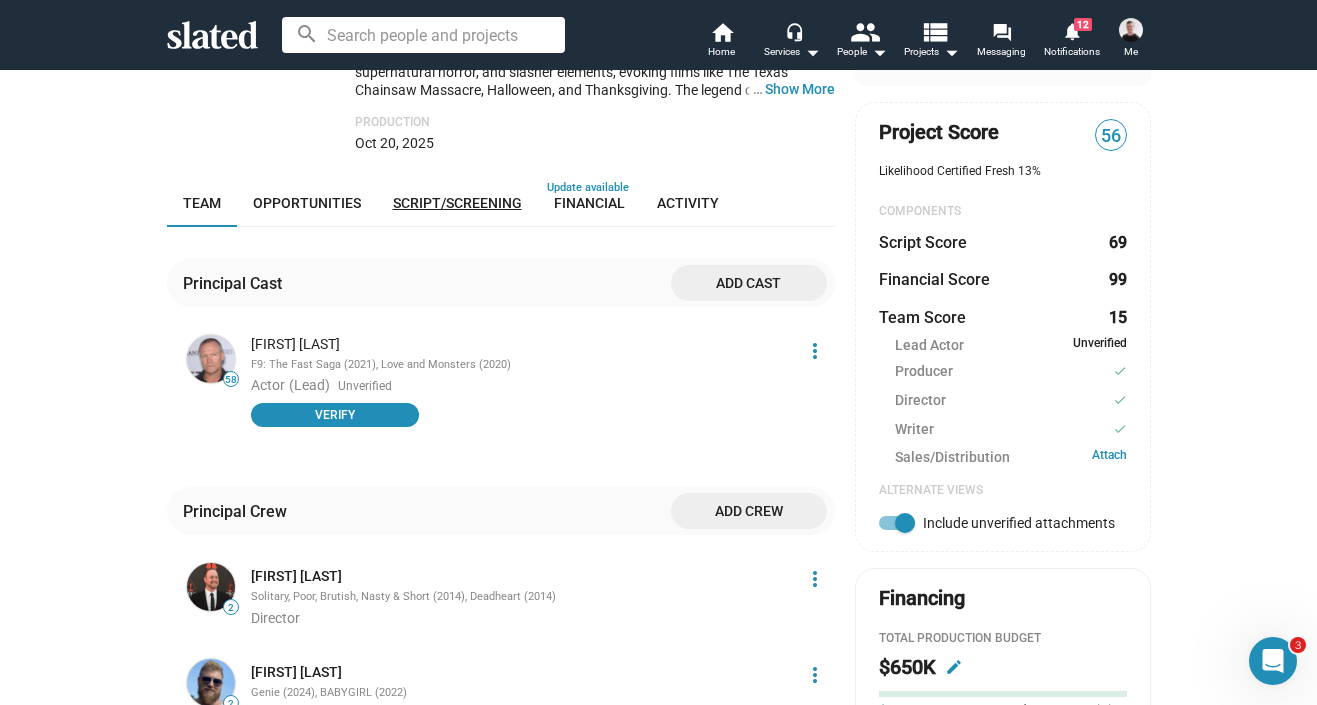 click on "Script/Screening" at bounding box center (457, 203) 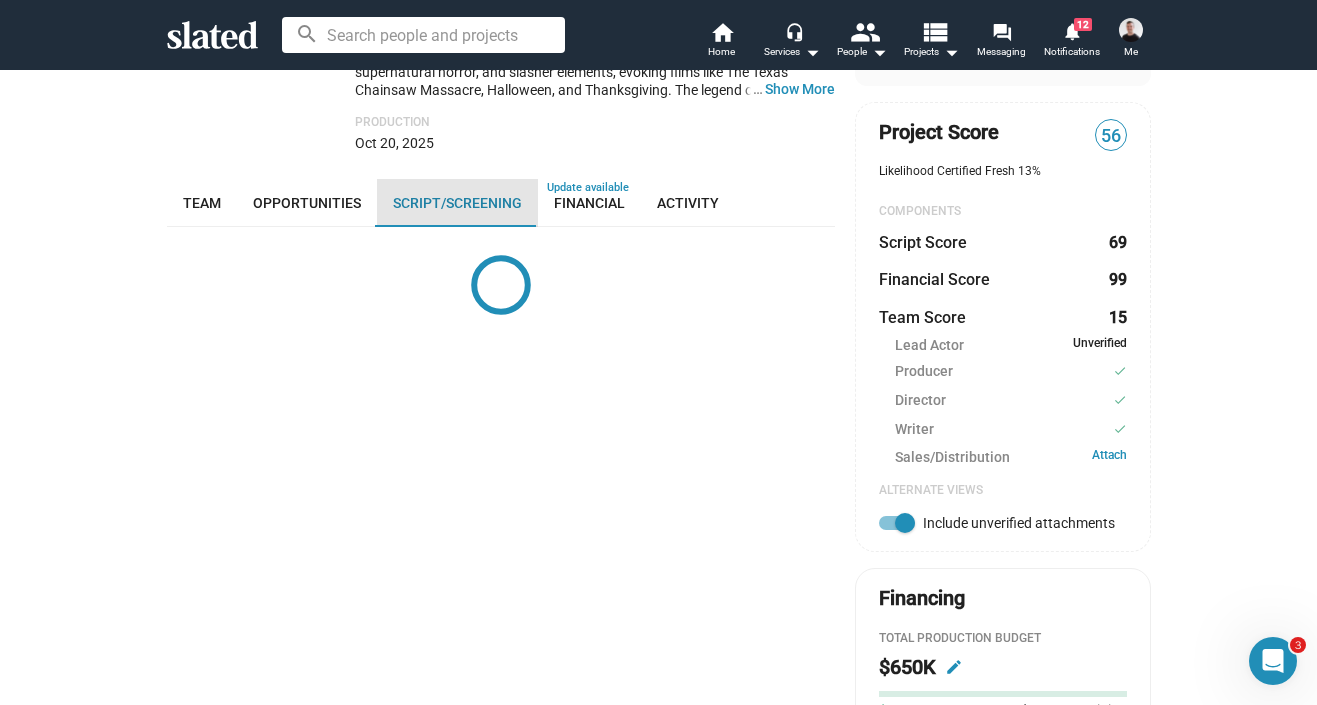scroll, scrollTop: 711, scrollLeft: 0, axis: vertical 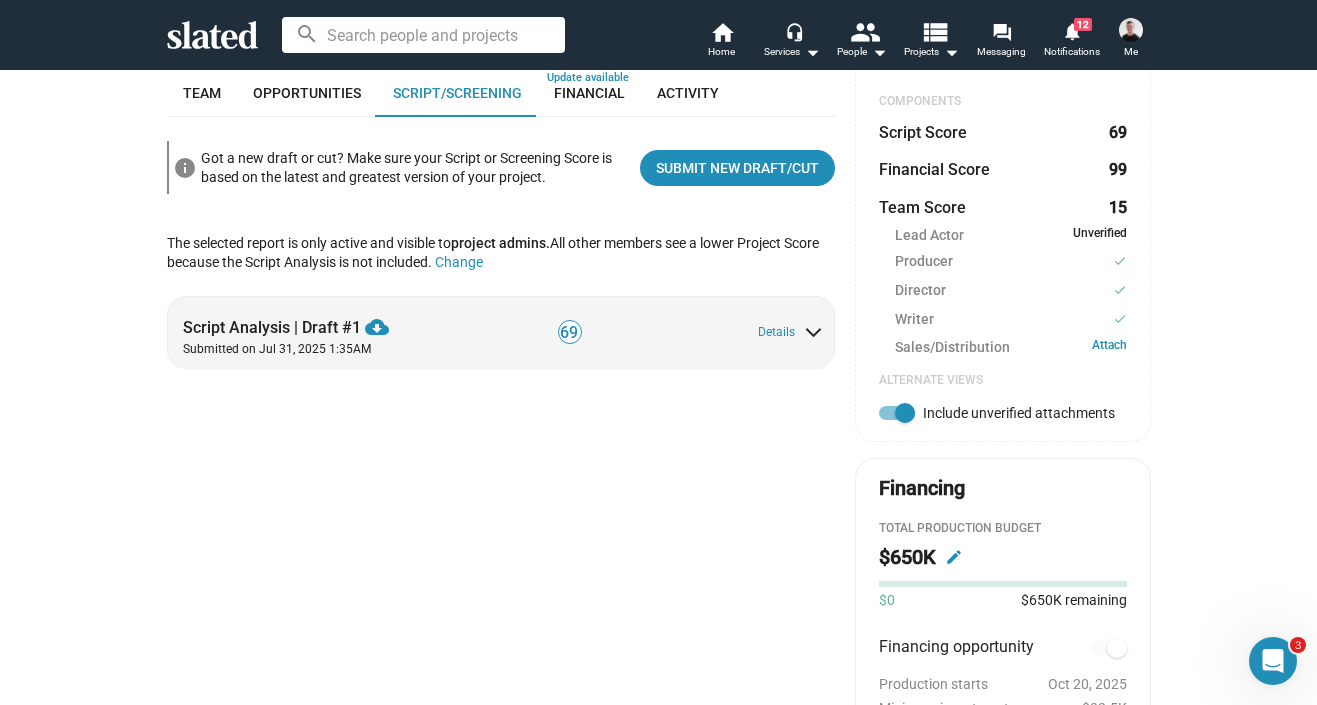 click on "Submitted on Jul 31, 2025 1:35AM" at bounding box center (330, 350) 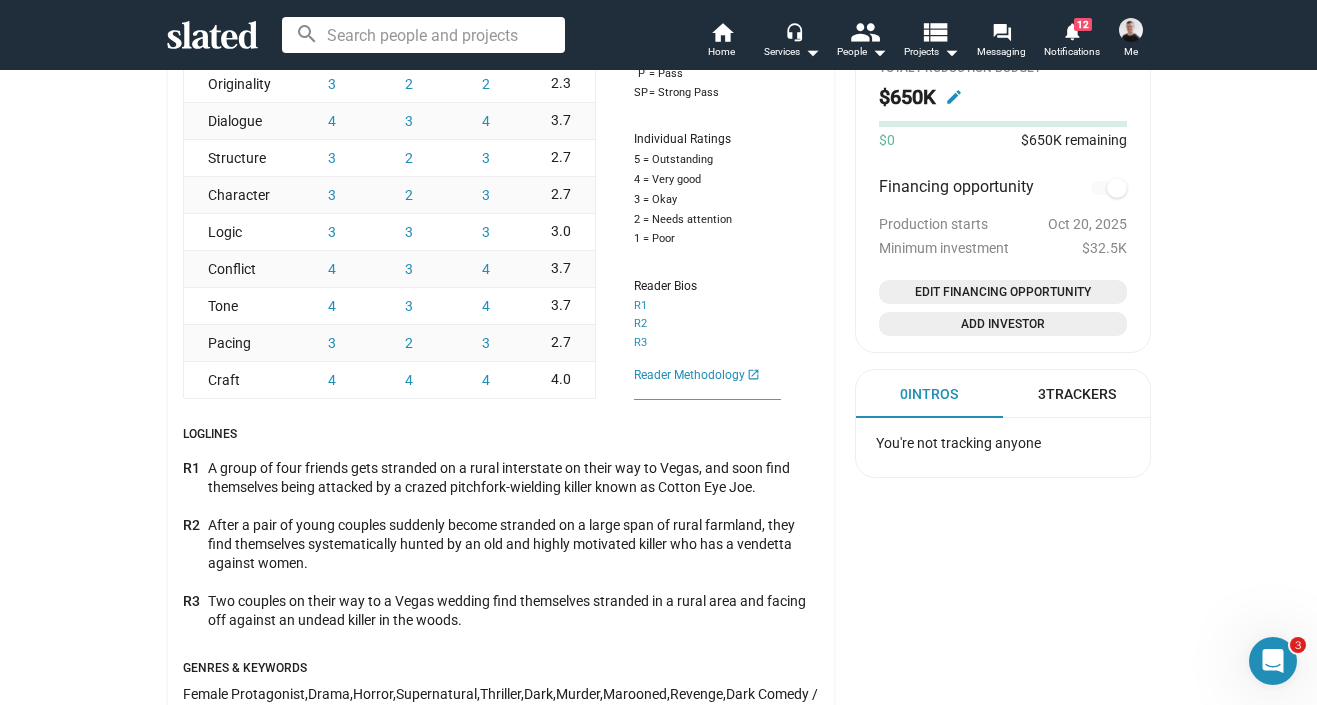 scroll, scrollTop: 1088, scrollLeft: 0, axis: vertical 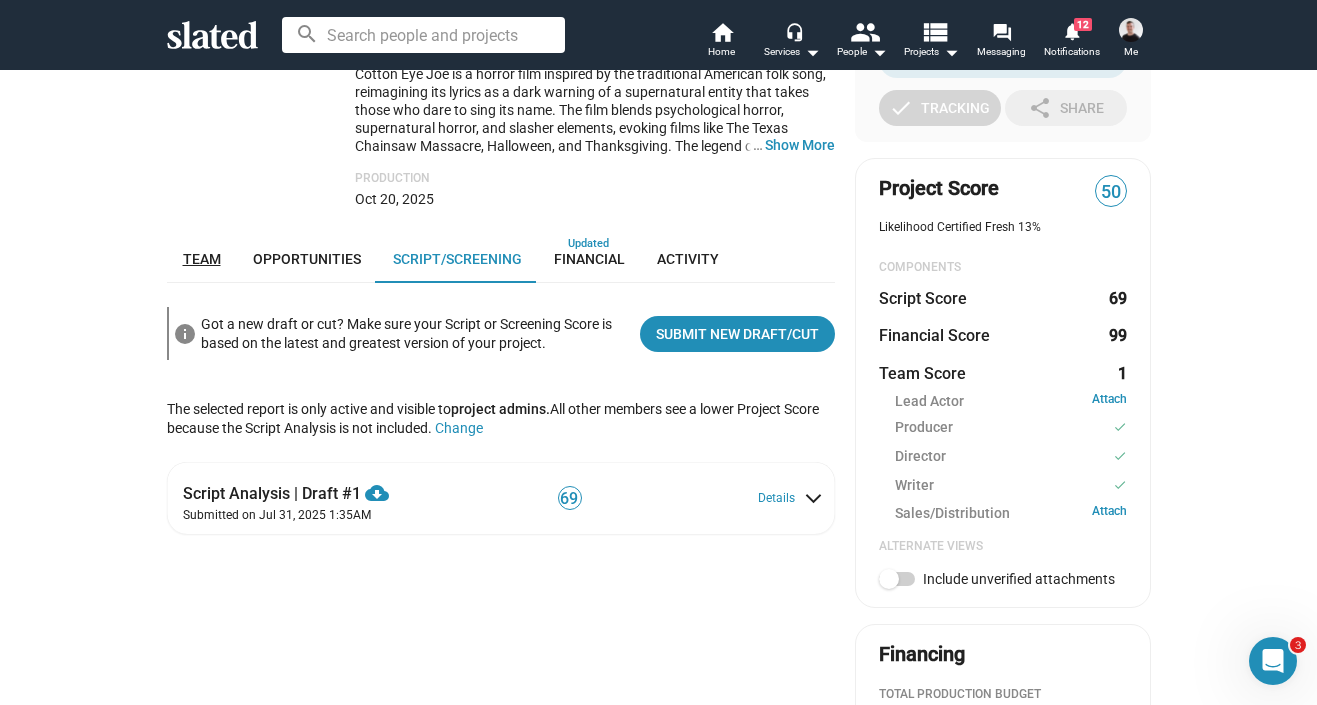 click on "Team" at bounding box center [202, 259] 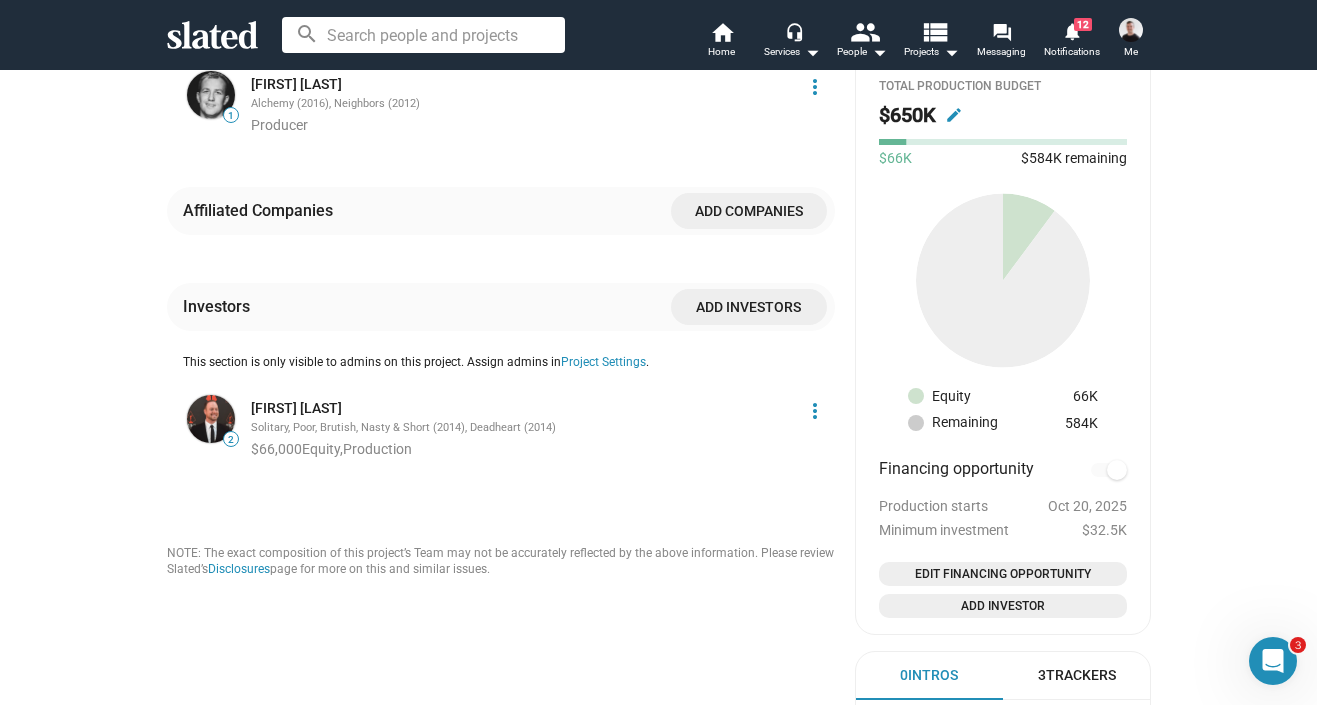 scroll, scrollTop: 1154, scrollLeft: 0, axis: vertical 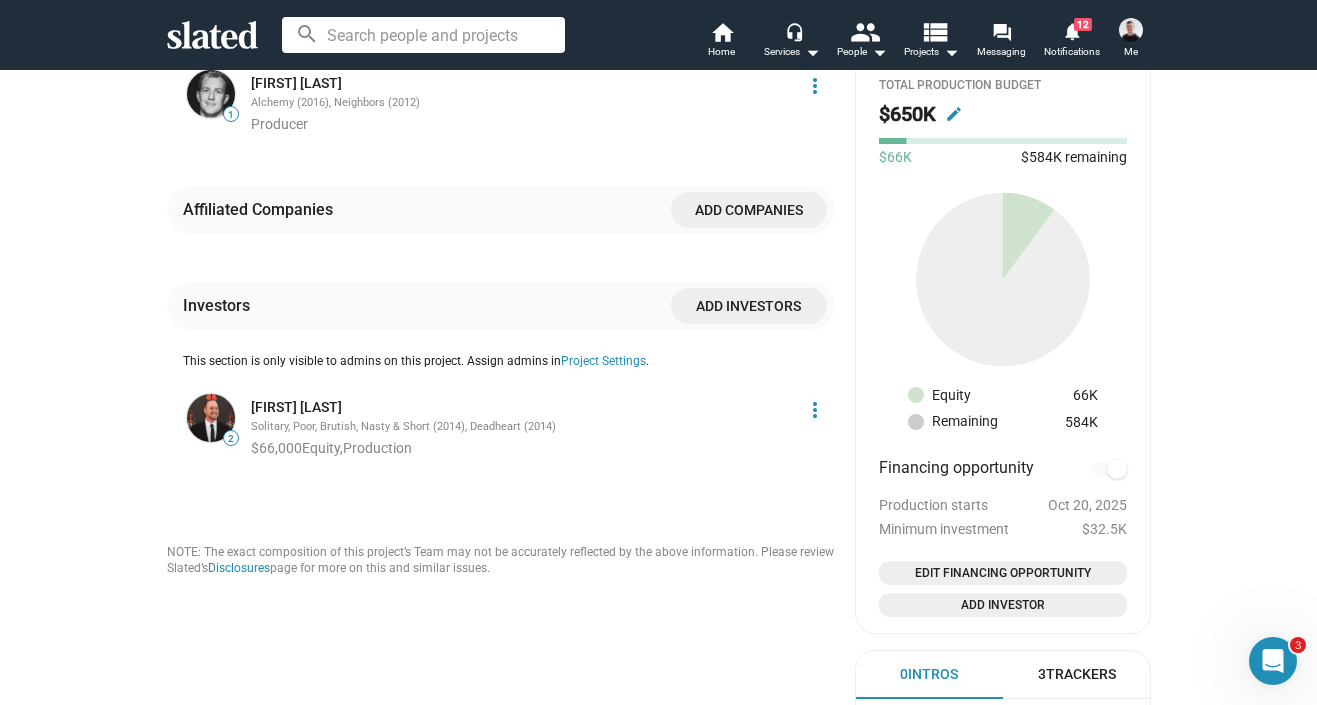 click on "check Create Project check Create Opportunities power_settings_new Activate Project lock  Match with Talent, Crew & Investors  Learn more about the listing process Time to start the engines!  Now that you’ve created opportunities, connect with thousands of industry professionals.  Activate Now 50 play_circle_filled  Watch Video  Cotton Eye Joe  Packaging When four friends break down on a rural country road, they seek refuge on a remote farm, only to awaken the brutal legend of Cotton Eye Joe, a relentless killer tied to the land’s dark past. As night falls, survival becomes a desperate game of cat and mouse in this stripped-down, backwoods slasher. Genre & Tags  Narrative feature   |  Horror  |  Supernatural  |  Thriller  |  dark  |  gory  |  haunted  |  killer  |  scary  |  slasher Languages & Locations English  |  [STATE], US  ·  [CITY], [STATE], US Comps Blood and Honey, Terrifier, The Mean One, In a Violent Nature, Peter Pan's Neverland Nightmare Synopsis … Show More Production Oct 20, 2025 Team 2" at bounding box center [658, -132] 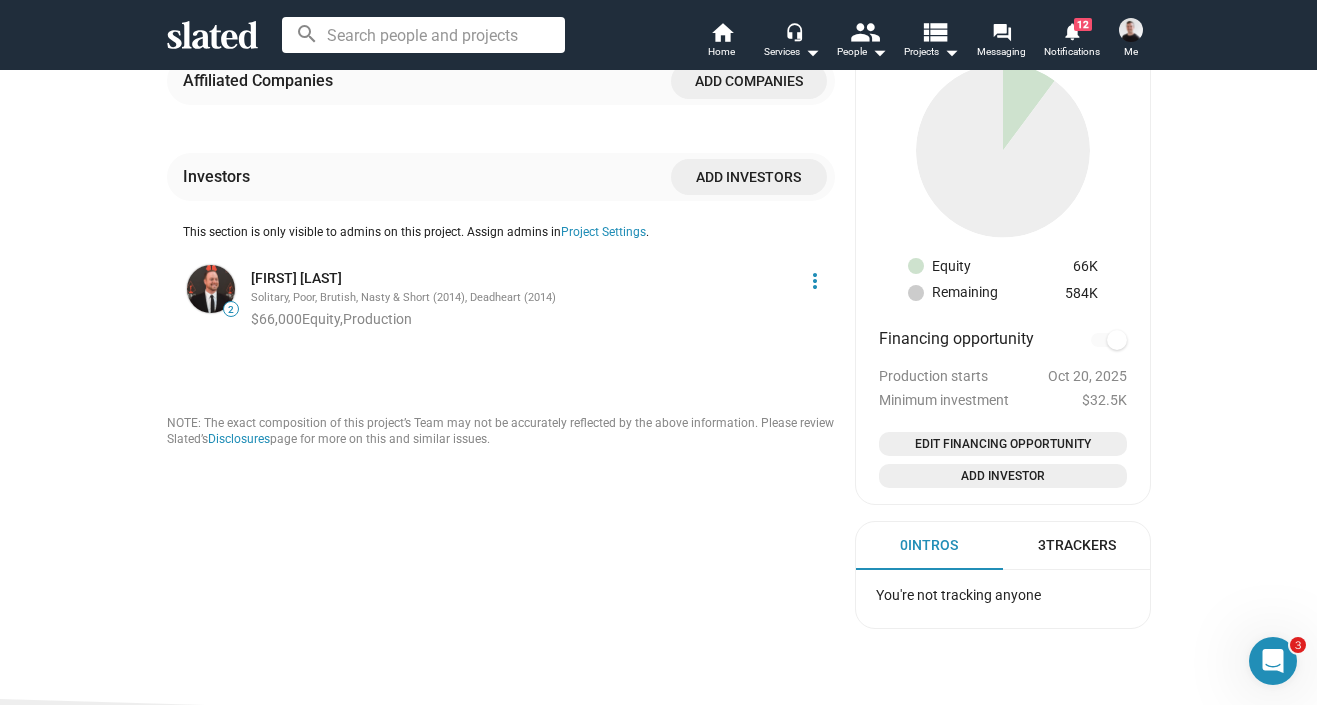 scroll, scrollTop: 1286, scrollLeft: 0, axis: vertical 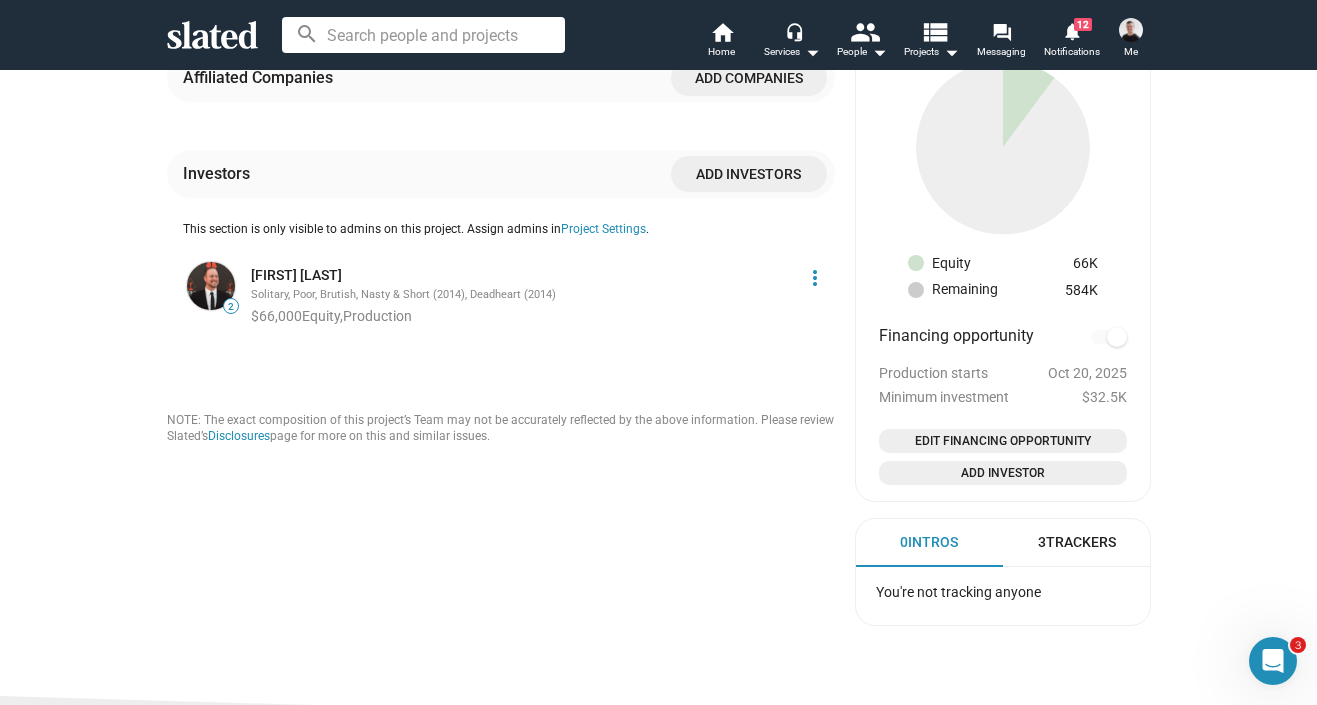 click on "Add Investor" 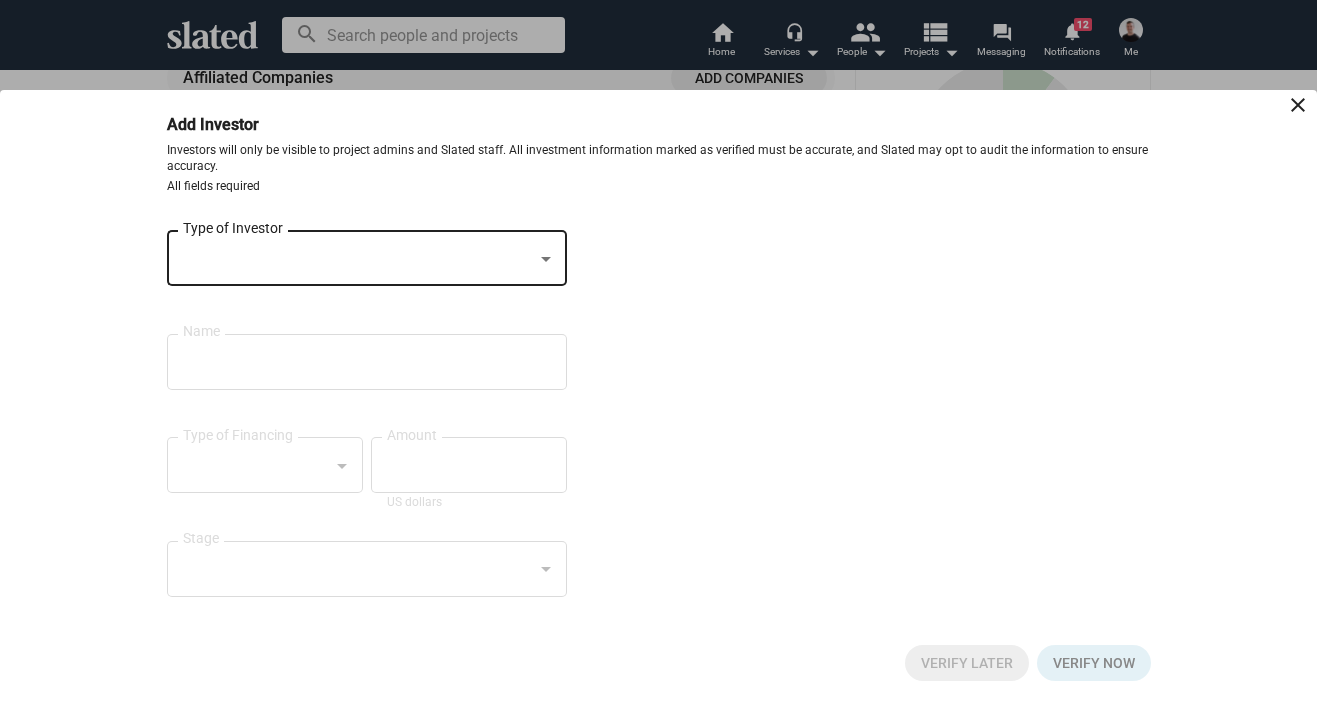 click at bounding box center [358, 259] 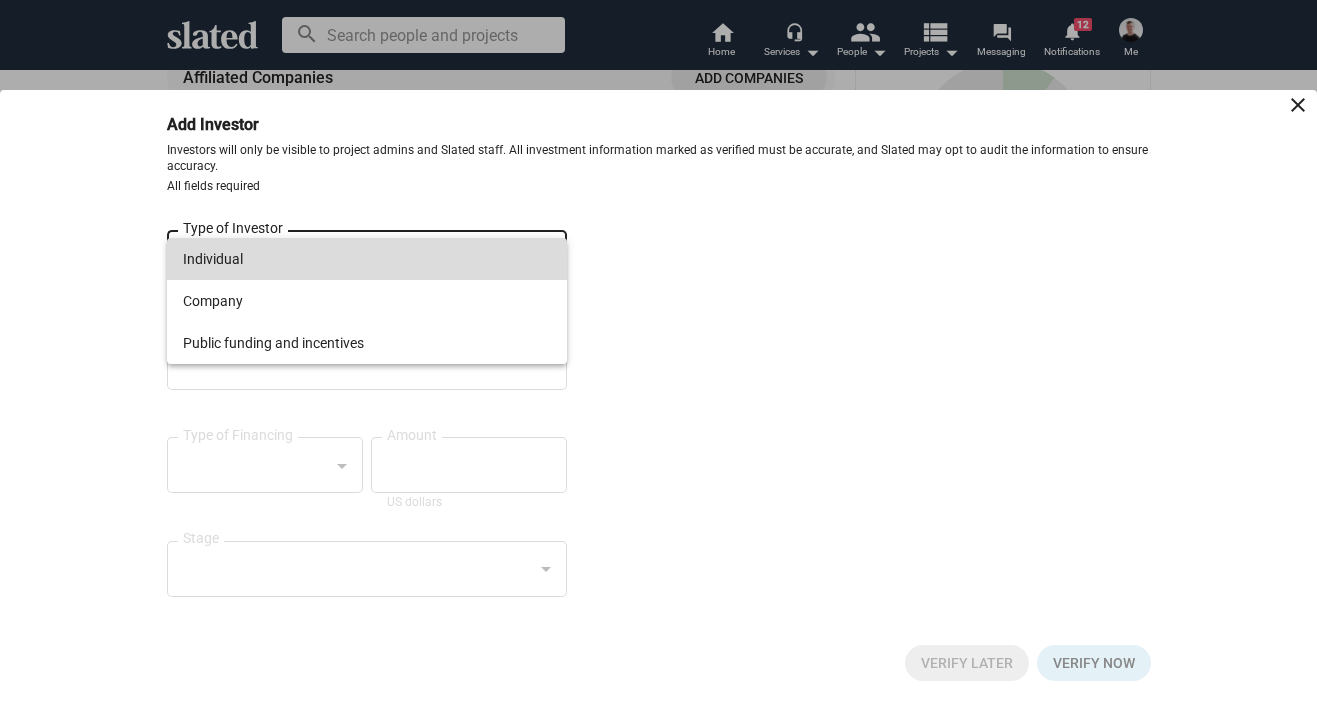 click on "Individual" at bounding box center (367, 259) 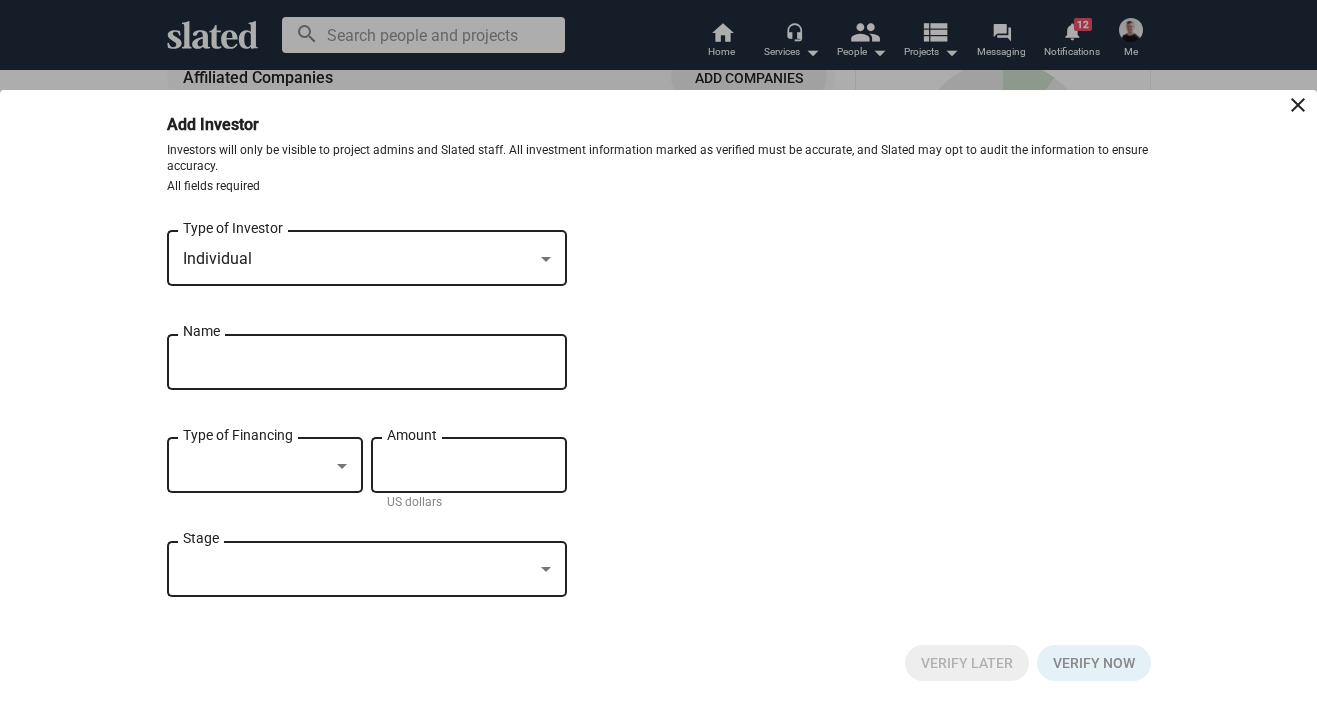 click on "Name" 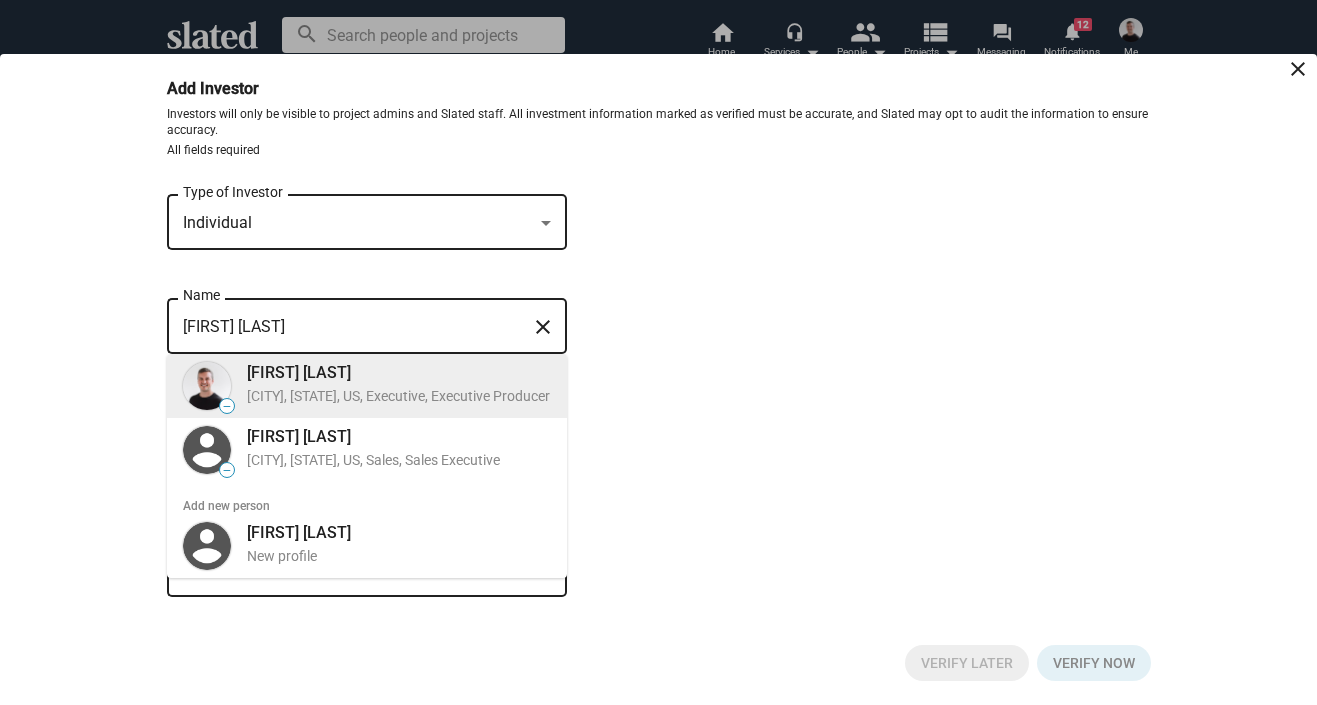 type on "[FIRST] [LAST]" 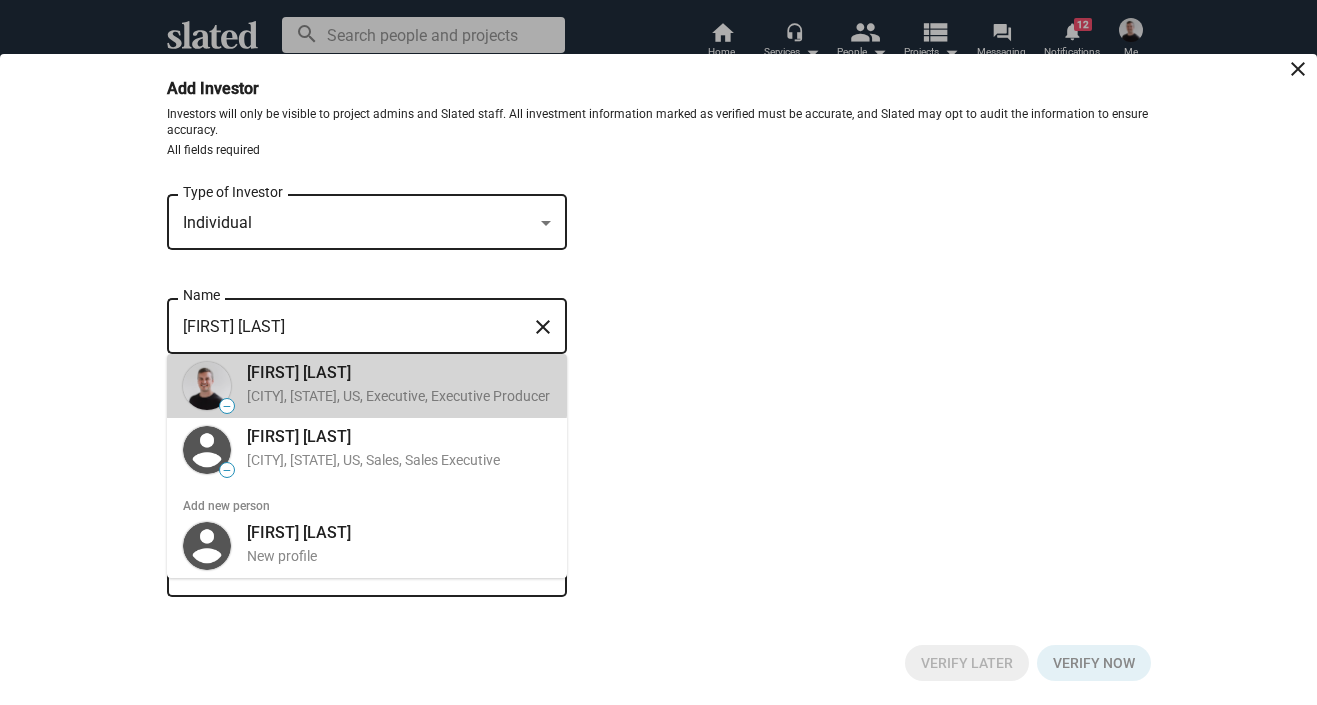 click on "[FIRST] [LAST]" at bounding box center [399, 372] 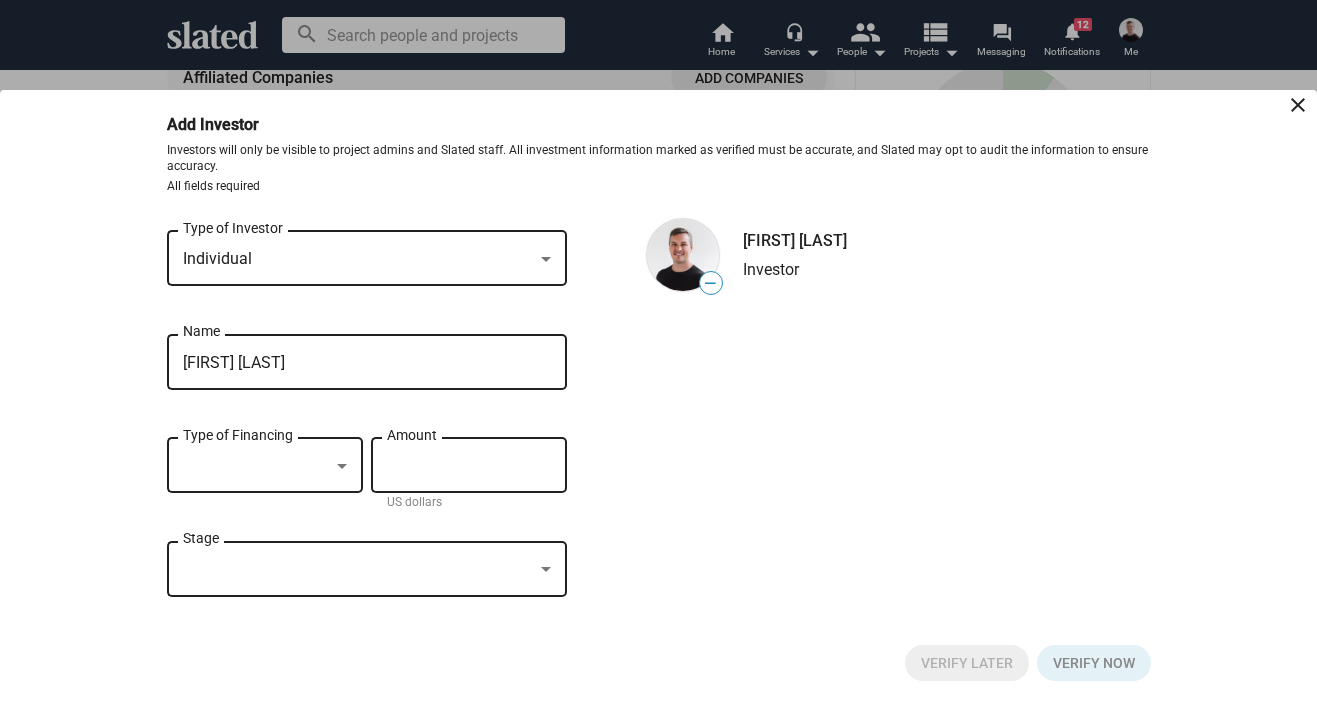 click at bounding box center (256, 466) 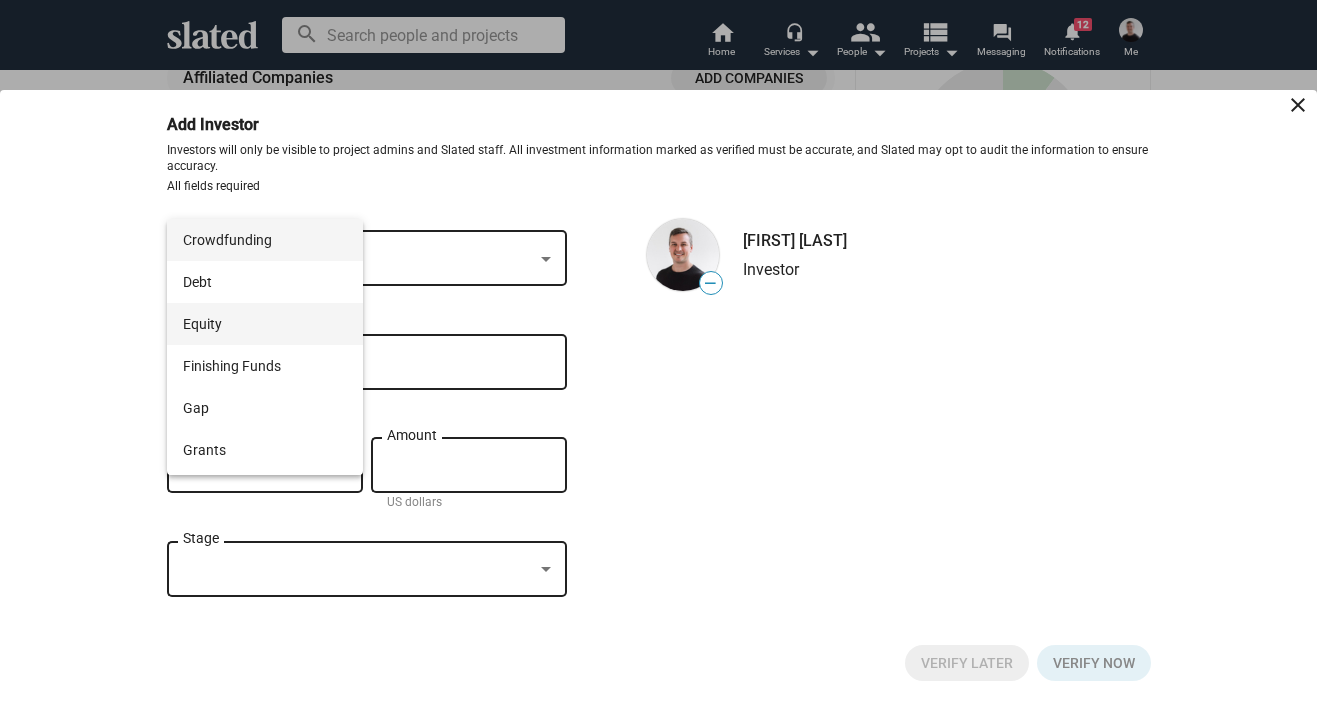 click on "Equity" at bounding box center (265, 324) 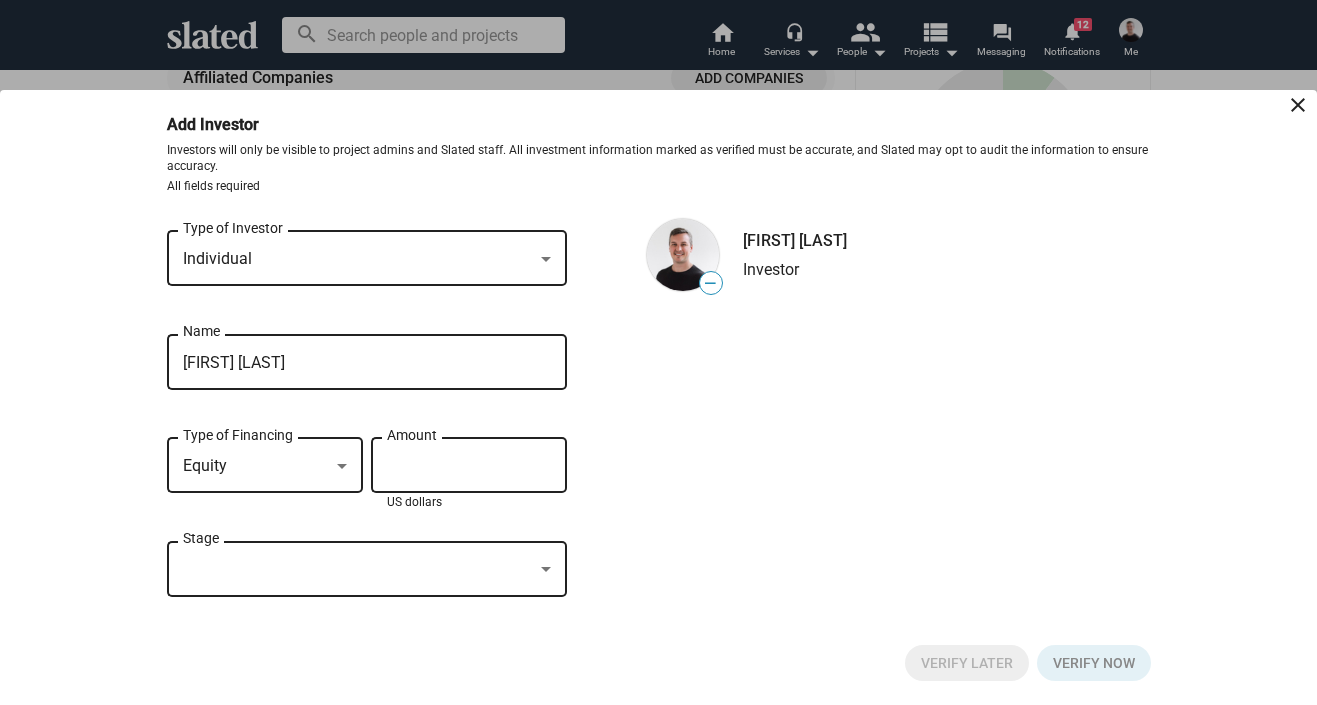 click on "Amount" at bounding box center (469, 466) 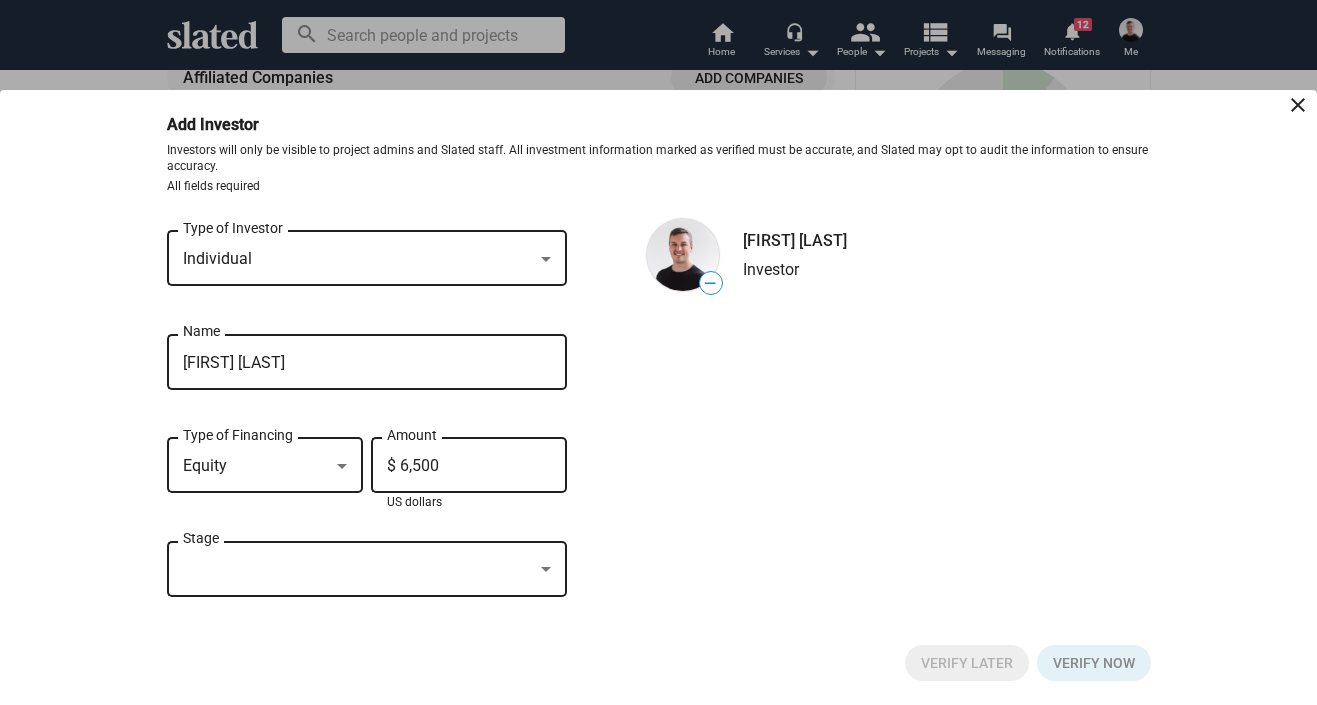 type on "$ 65,000" 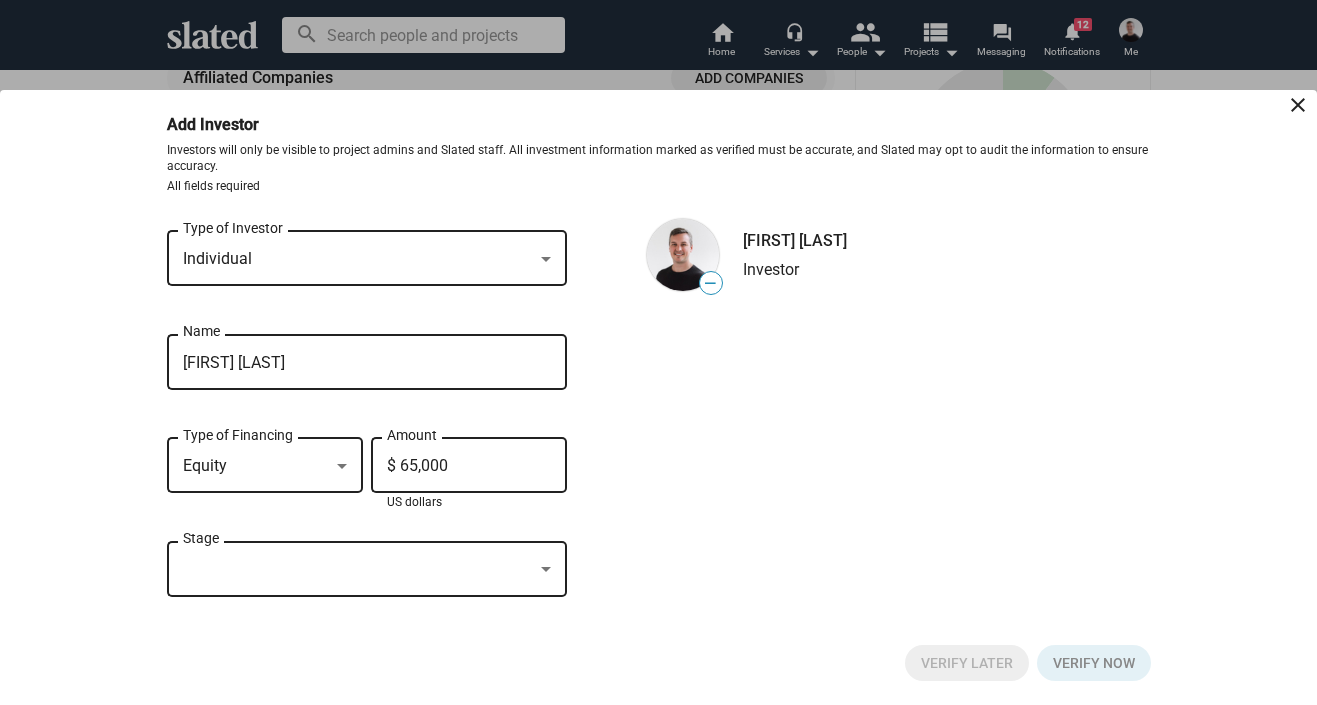 click on "Stage" 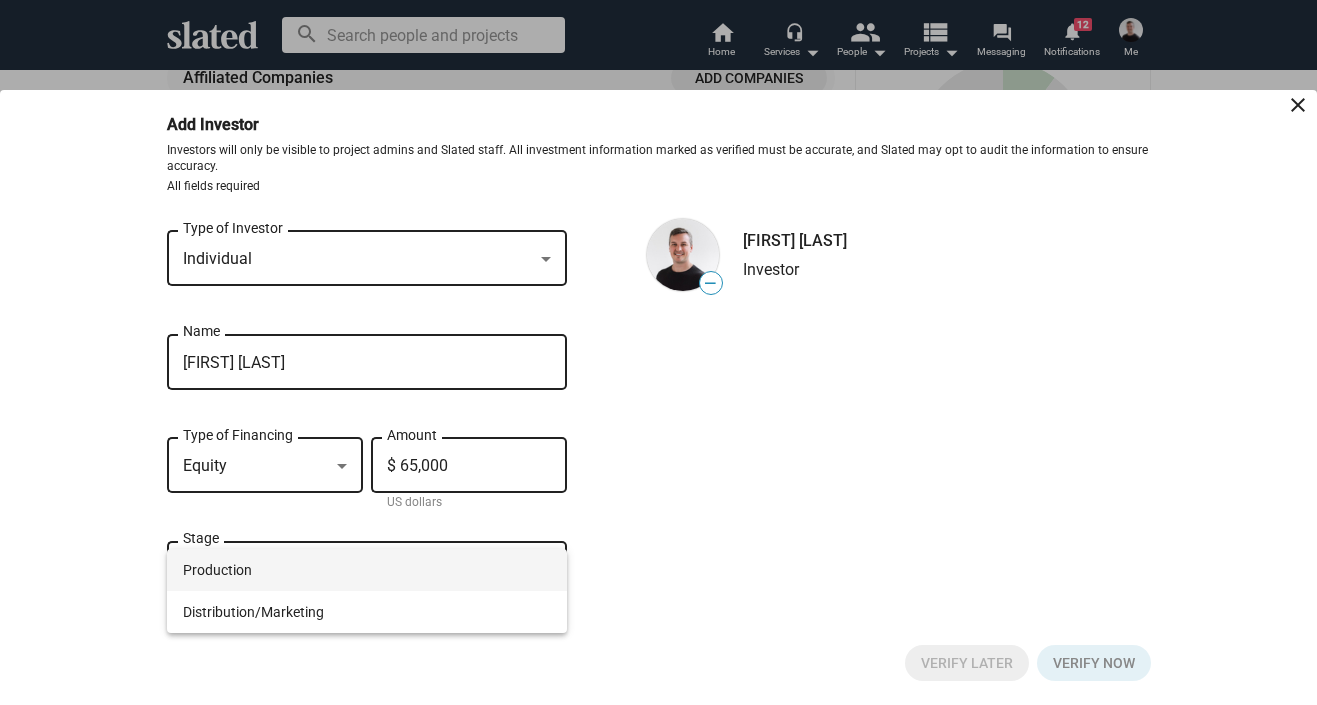 click on "Production" at bounding box center [367, 570] 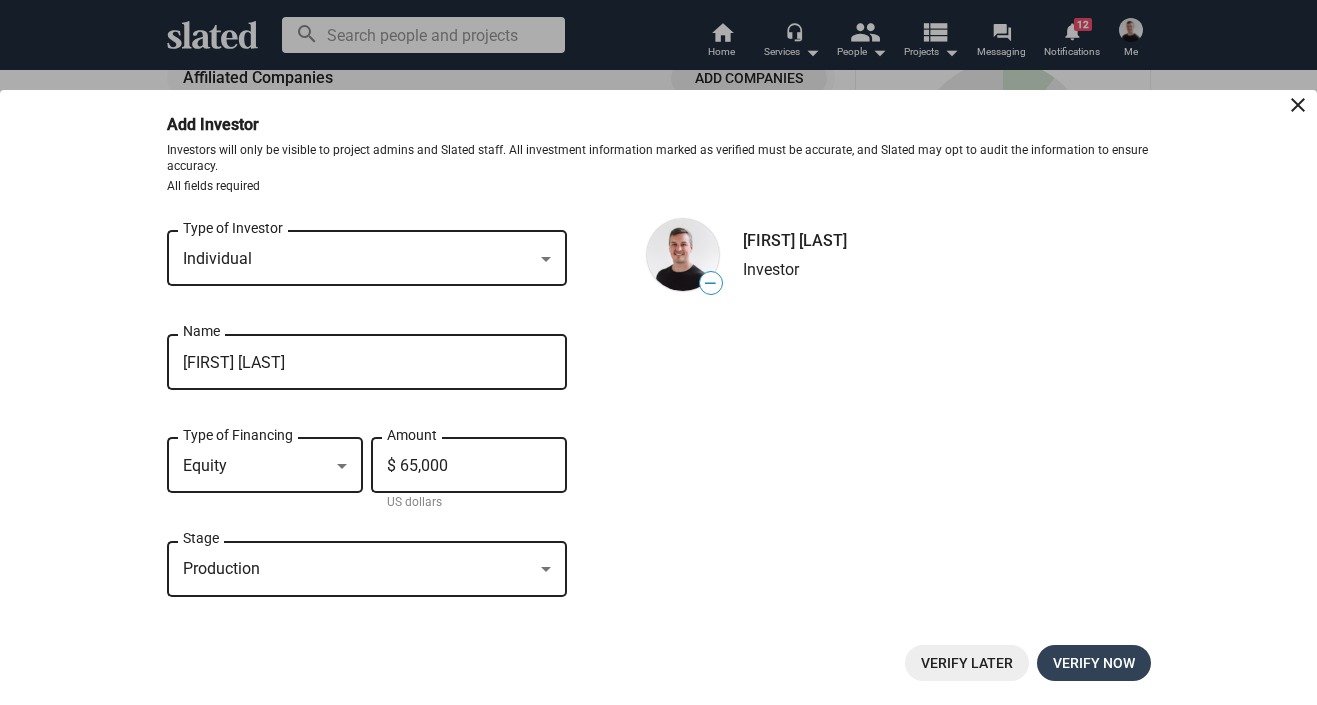 click on "Verify now" at bounding box center (1094, 663) 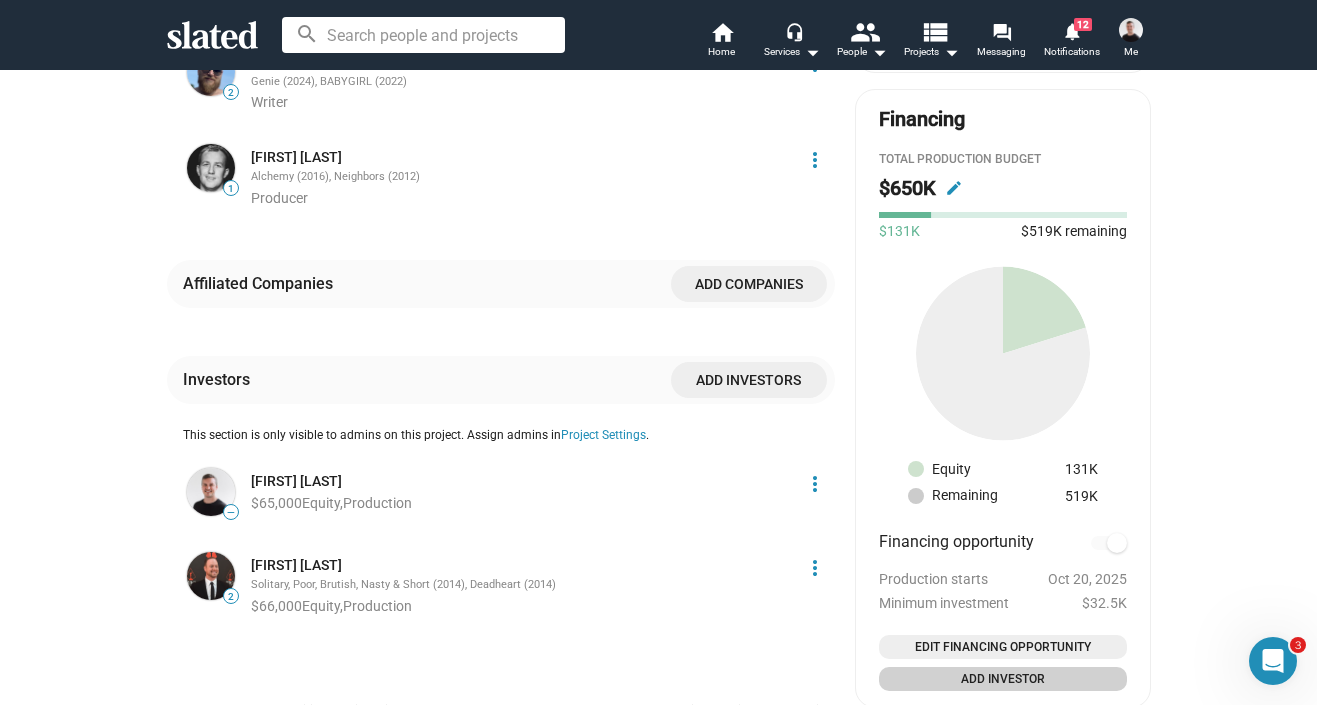 scroll, scrollTop: 1081, scrollLeft: 0, axis: vertical 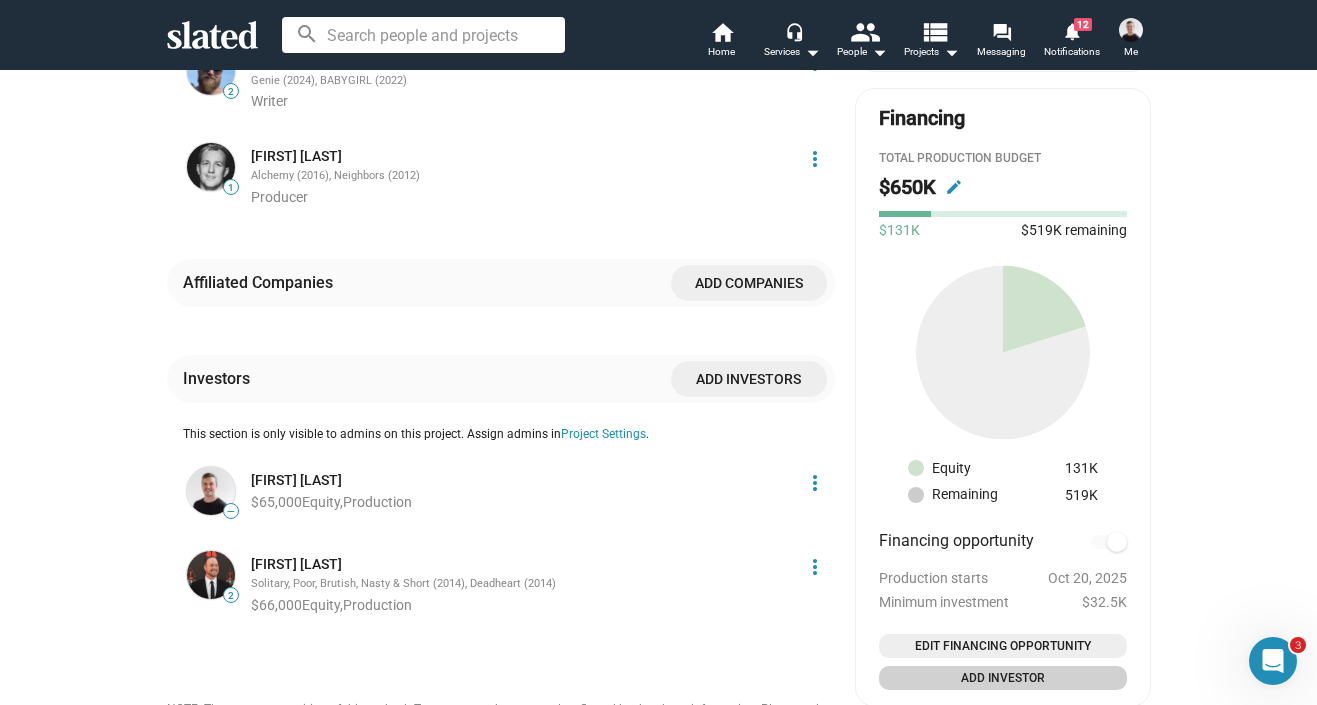 click on "check Create Project check Create Opportunities power_settings_new Activate Project lock  Match with Talent, Crew & Investors  Learn more about the listing process Time to start the engines!  Now that you’ve created opportunities, connect with thousands of industry professionals.  Activate Now 50 play_circle_filled  Watch Video  Cotton Eye Joe  Packaging When four friends break down on a rural country road, they seek refuge on a remote farm, only to awaken the brutal legend of Cotton Eye Joe, a relentless killer tied to the land’s dark past. As night falls, survival becomes a desperate game of cat and mouse in this stripped-down, backwoods slasher. Genre & Tags  Narrative feature   |  Horror  |  Supernatural  |  Thriller  |  dark  |  gory  |  haunted  |  killer  |  scary  |  slasher Languages & Locations English  |  [STATE], US  ·  [CITY], [STATE], US Comps Blood and Honey, Terrifier, The Mean One, In a Violent Nature, Peter Pan's Neverland Nightmare Synopsis … Show More Production Oct 20, 2025 Team 2" at bounding box center [658, -59] 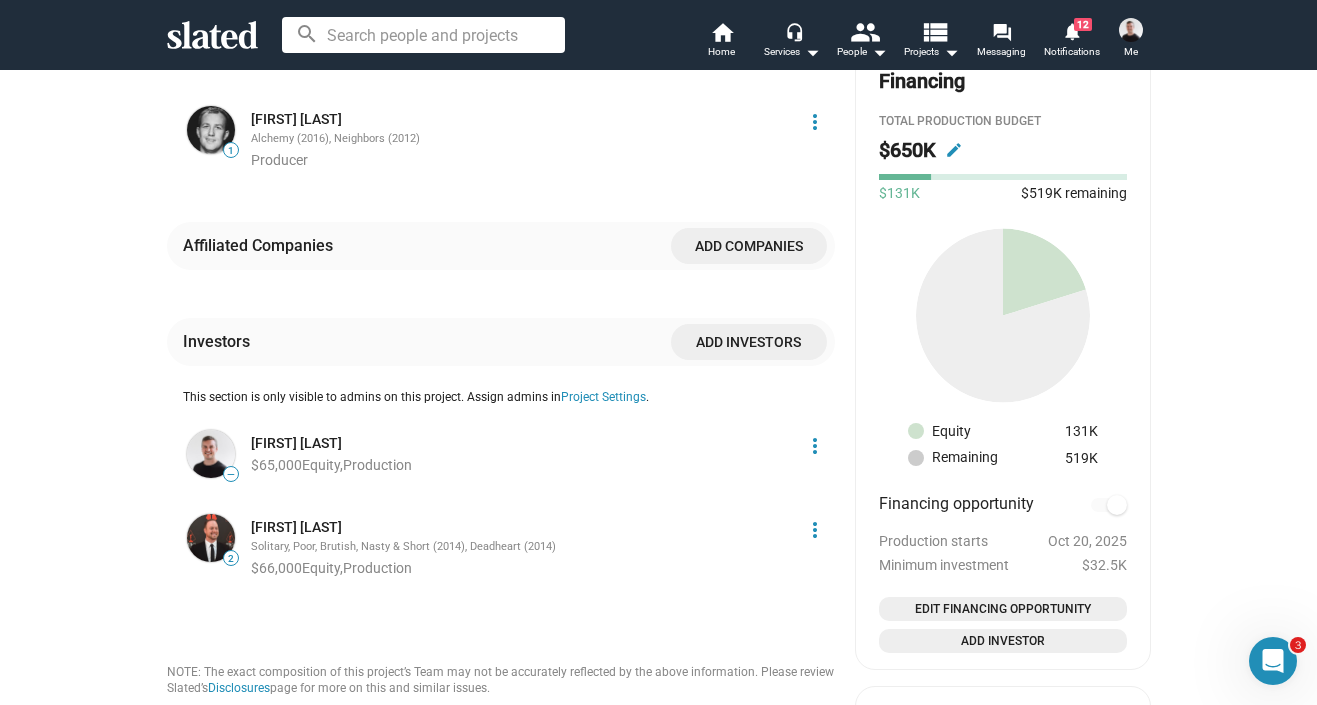 scroll, scrollTop: 1126, scrollLeft: 0, axis: vertical 